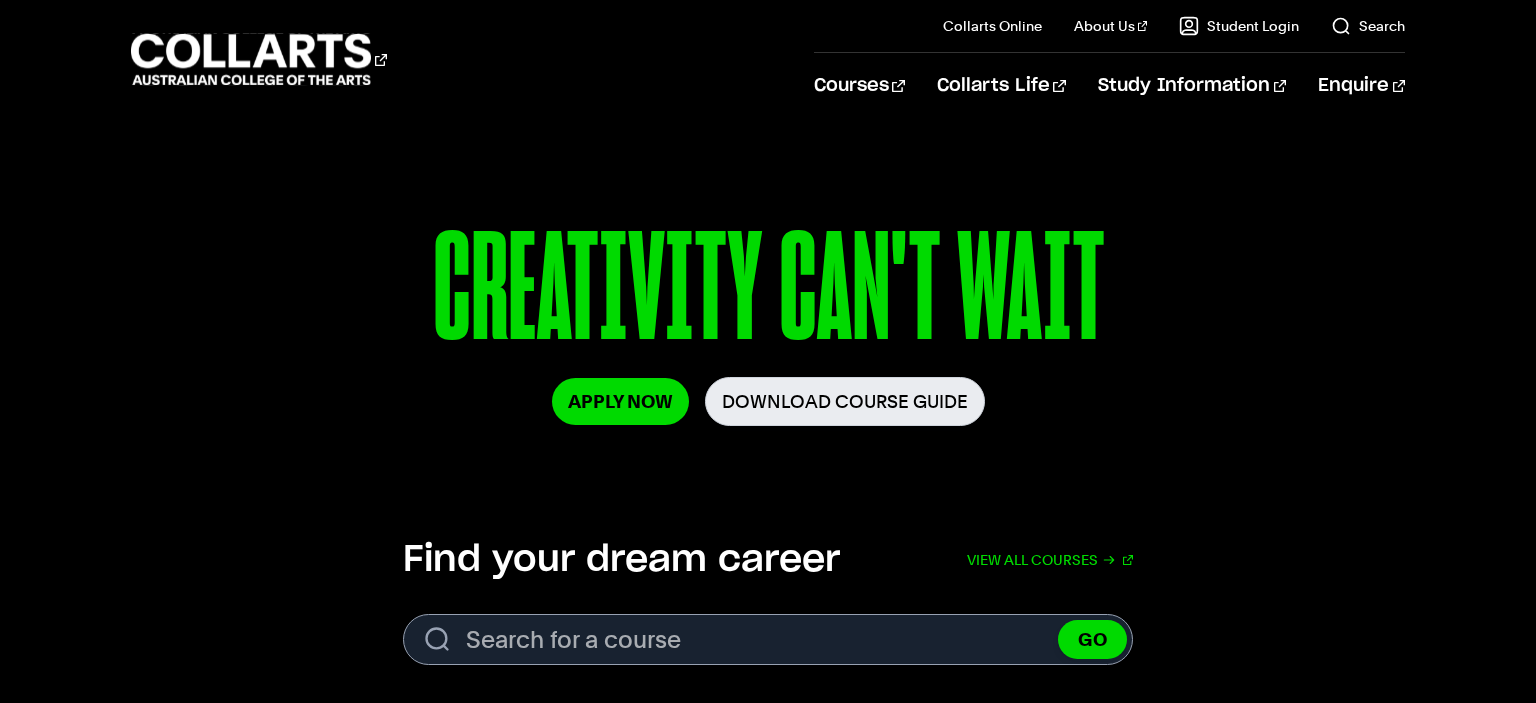 scroll, scrollTop: 422, scrollLeft: 0, axis: vertical 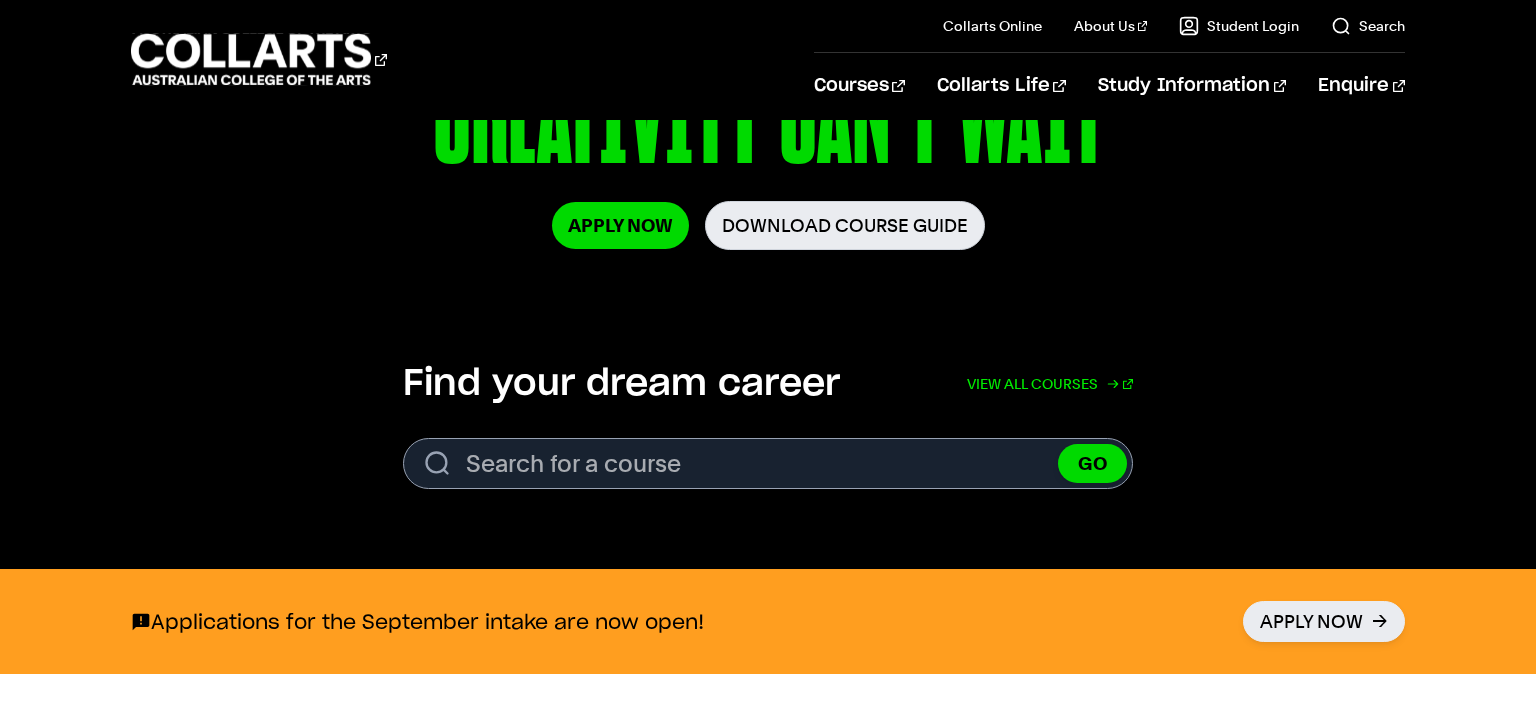click on "View all courses" at bounding box center [1050, 384] 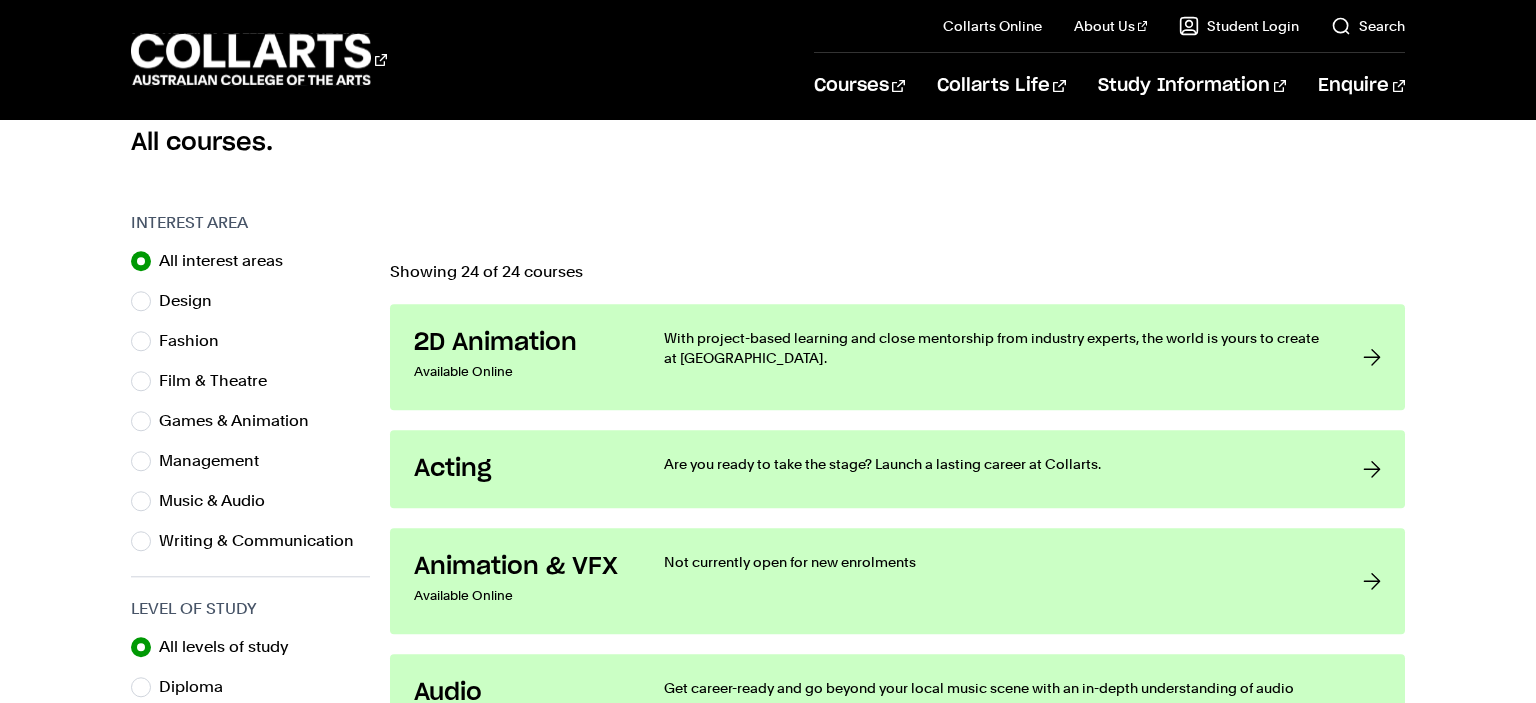 scroll, scrollTop: 633, scrollLeft: 0, axis: vertical 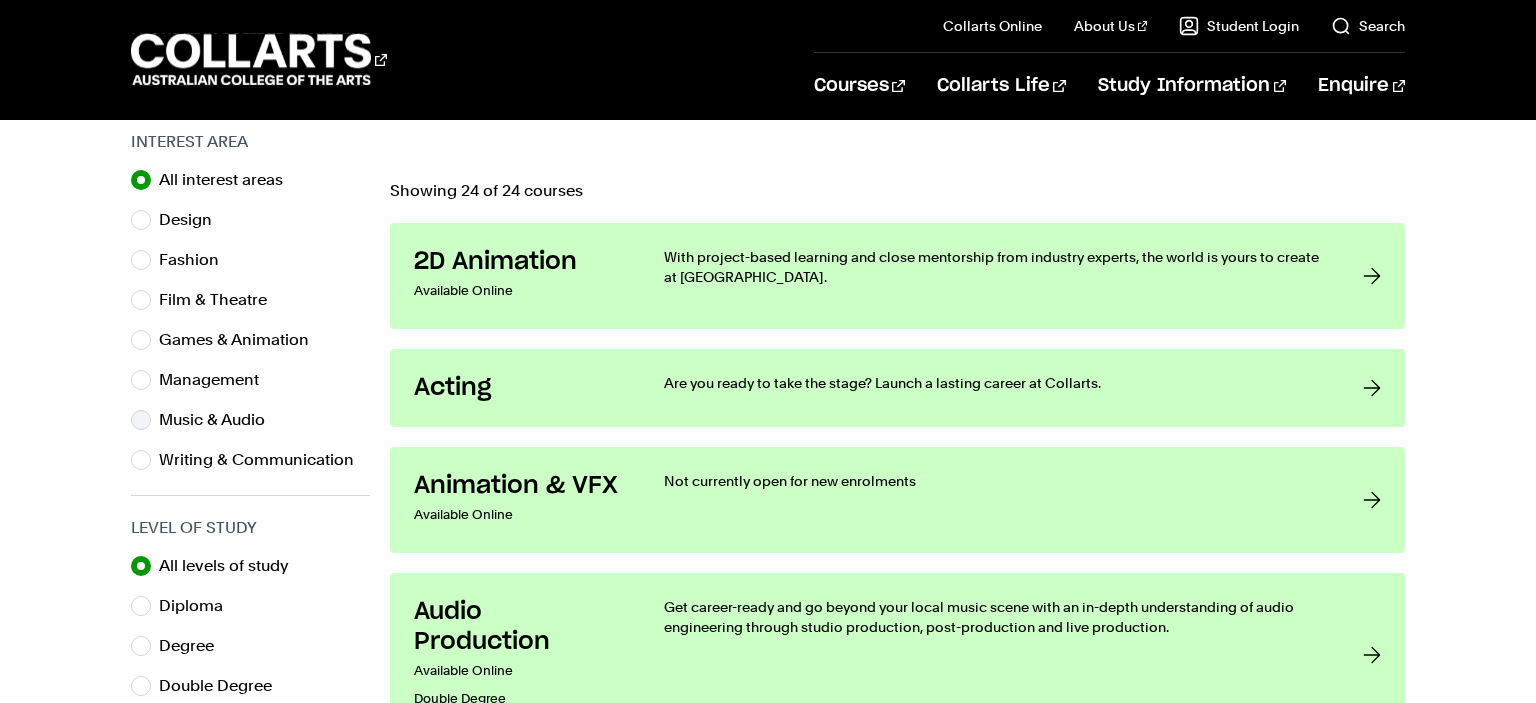 click on "Music & Audio" at bounding box center (220, 420) 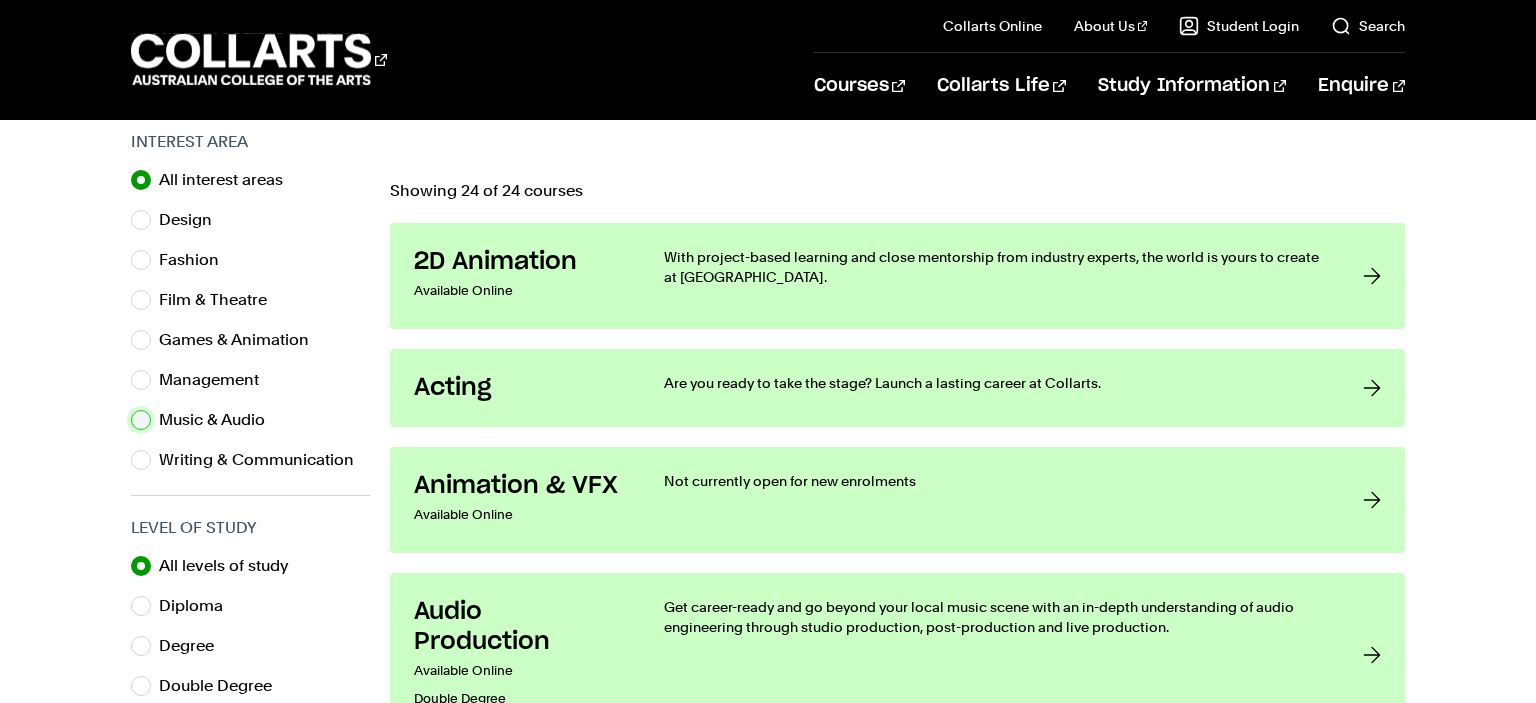 click on "Music & Audio" at bounding box center [141, 420] 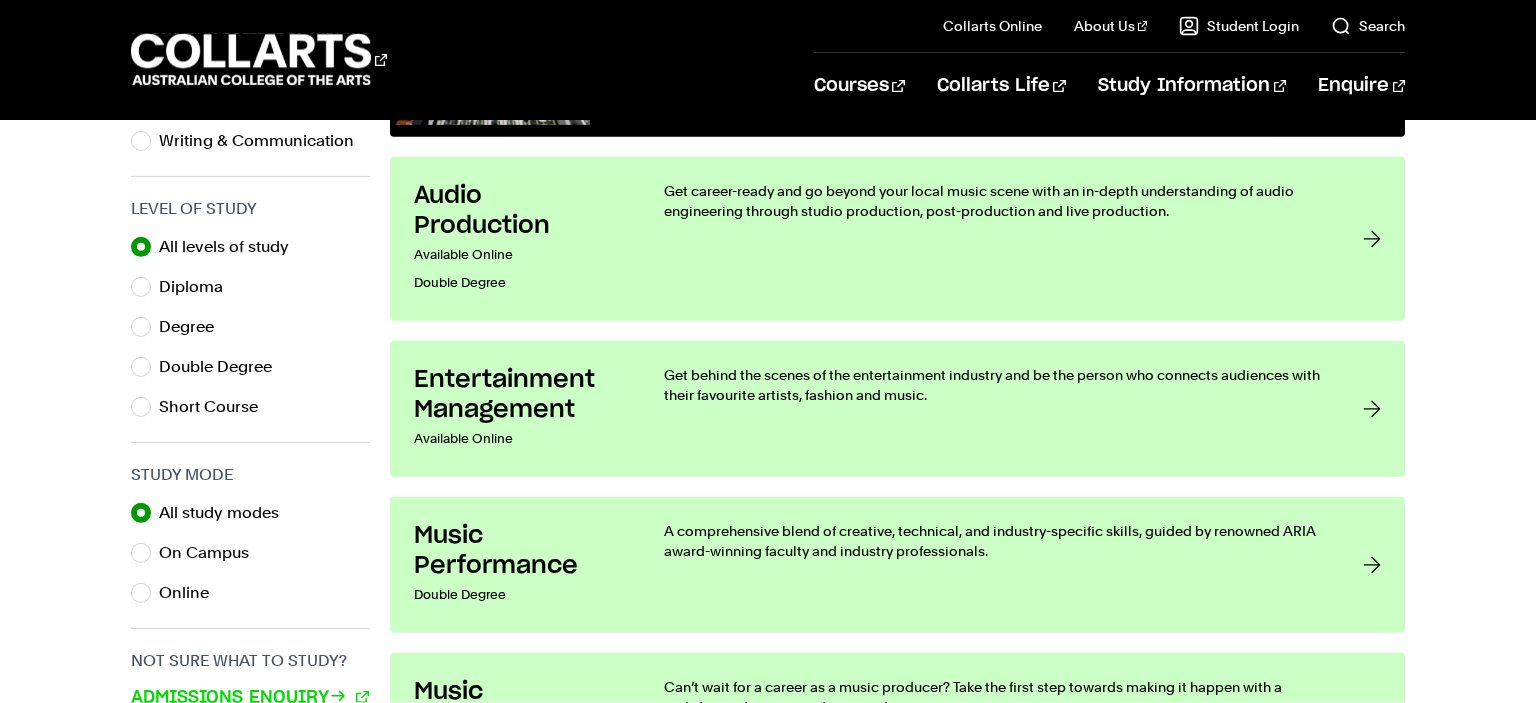 scroll, scrollTop: 1020, scrollLeft: 0, axis: vertical 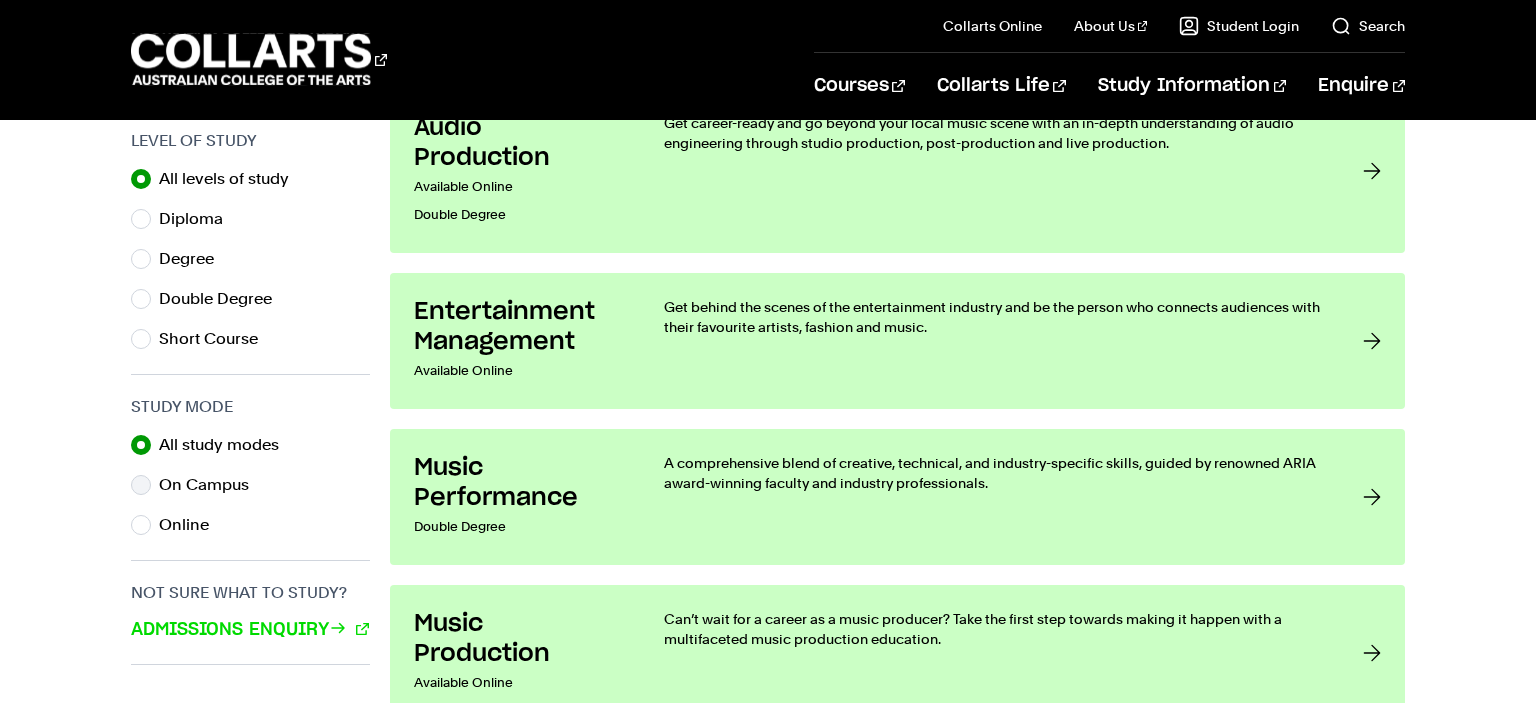 click on "On Campus" at bounding box center (212, 485) 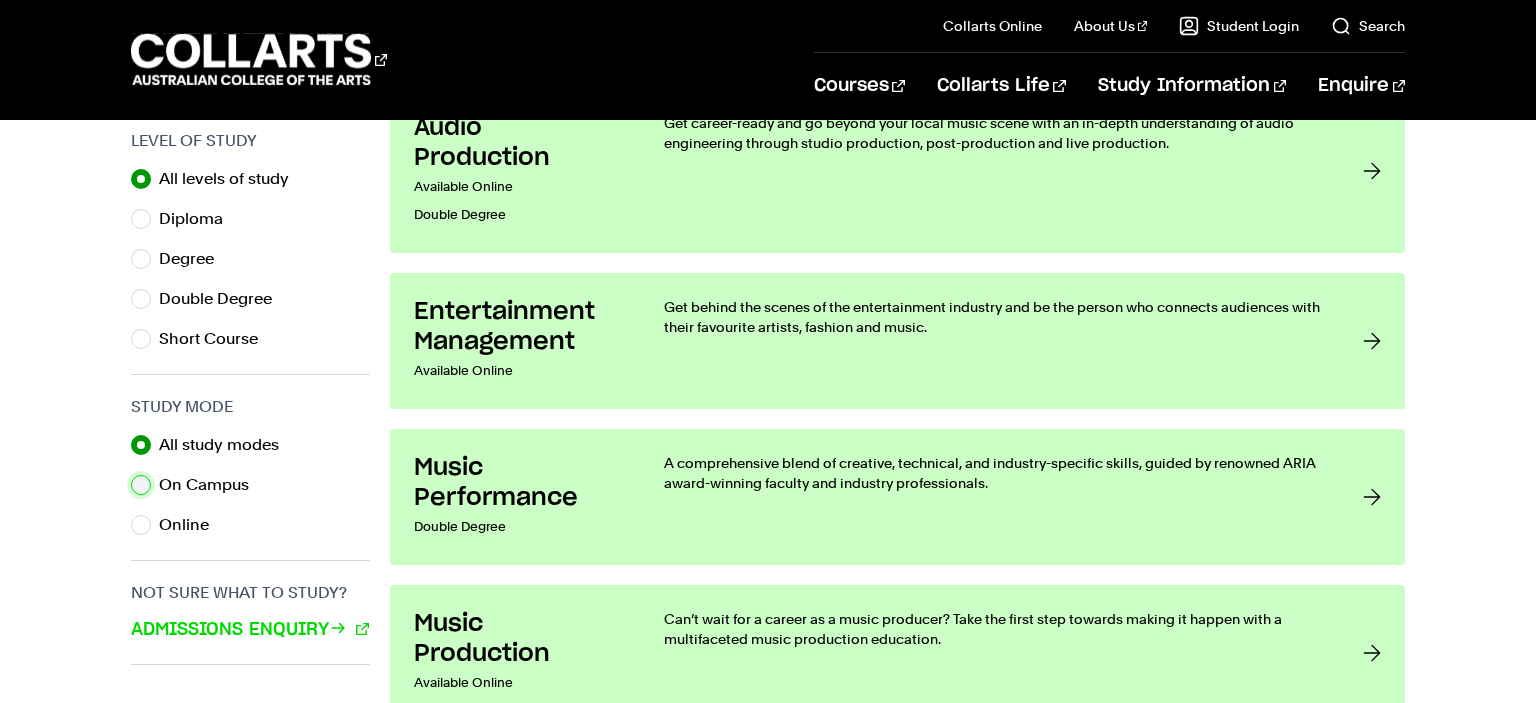 click on "On Campus" at bounding box center (141, 485) 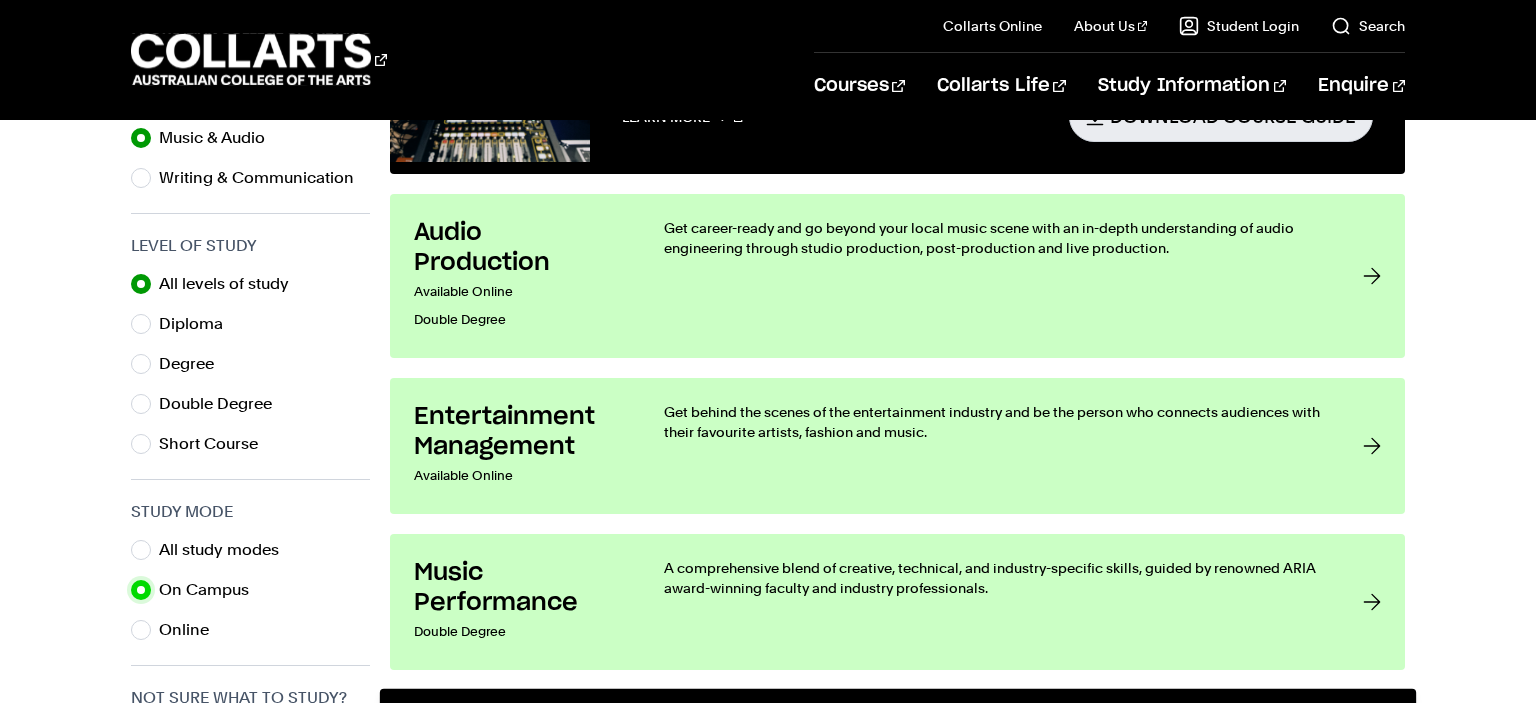 scroll, scrollTop: 1126, scrollLeft: 0, axis: vertical 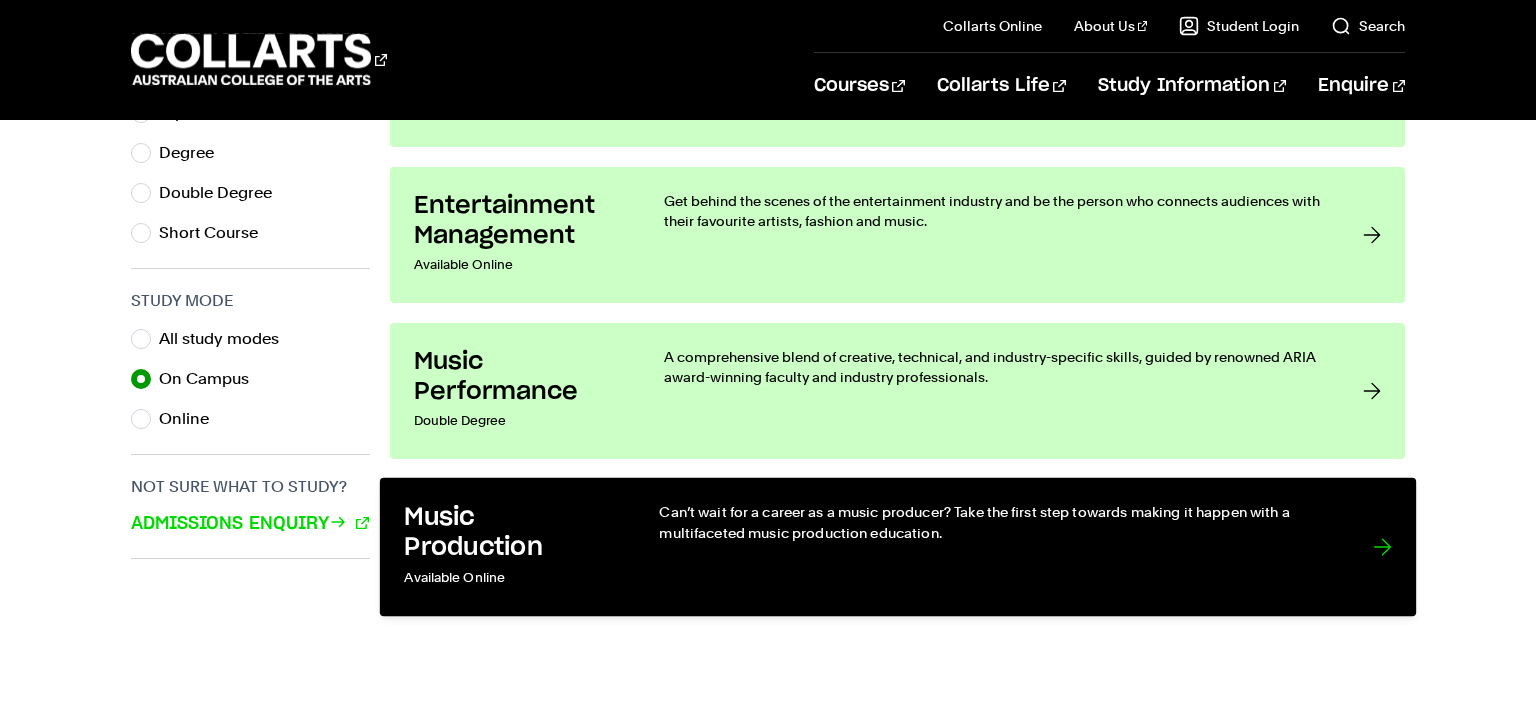click on "Can’t wait for a career as a music producer? Take the first step towards making it happen with a multifaceted music production education." at bounding box center [995, 522] 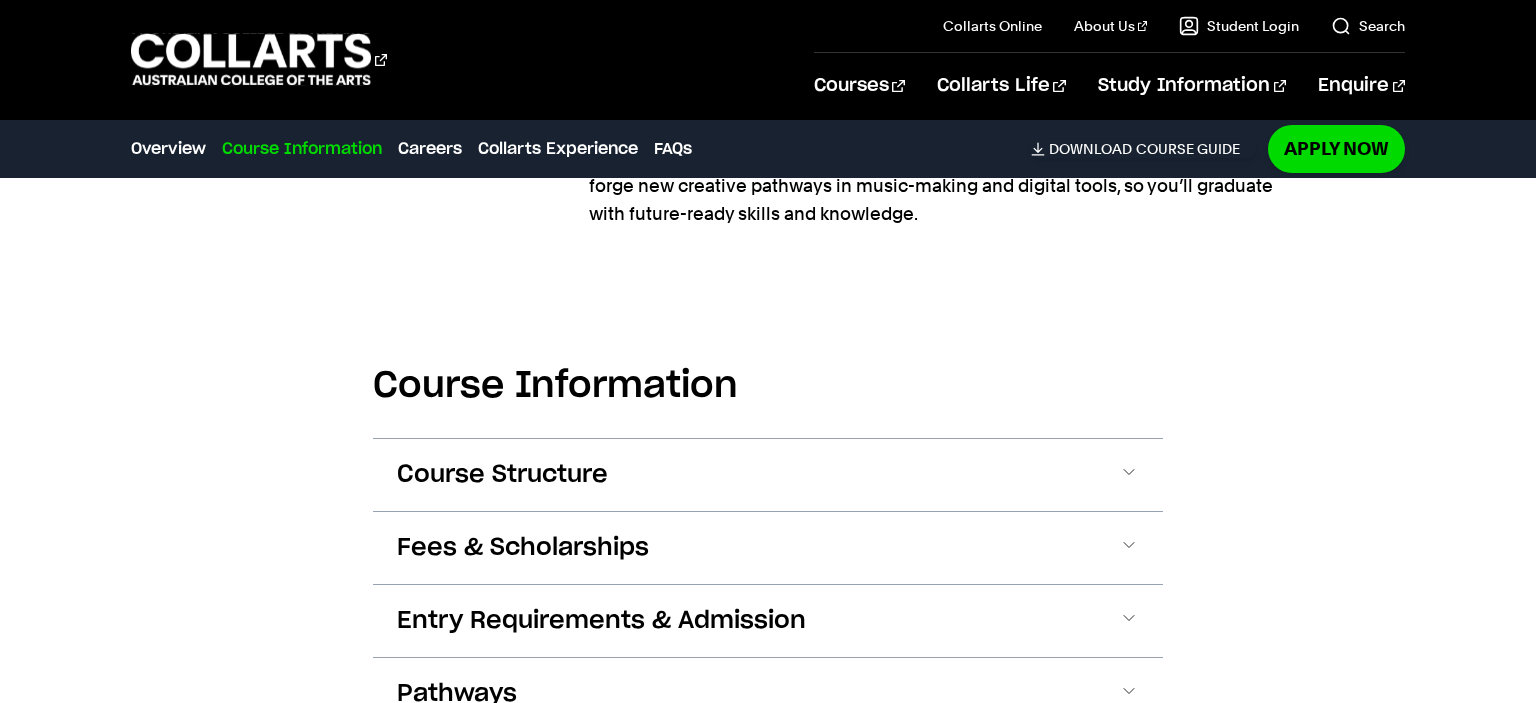 scroll, scrollTop: 2569, scrollLeft: 0, axis: vertical 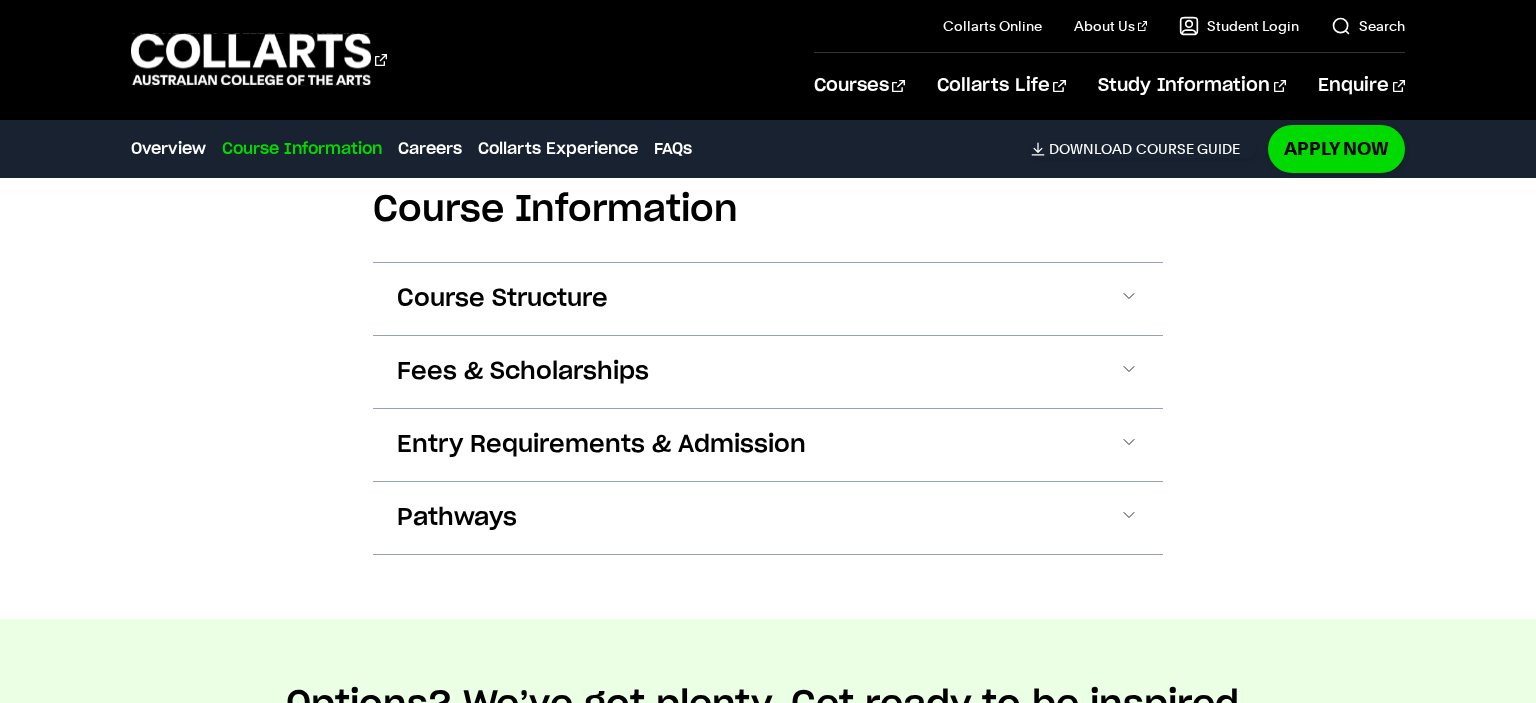click on "Course Structure" at bounding box center (768, 299) 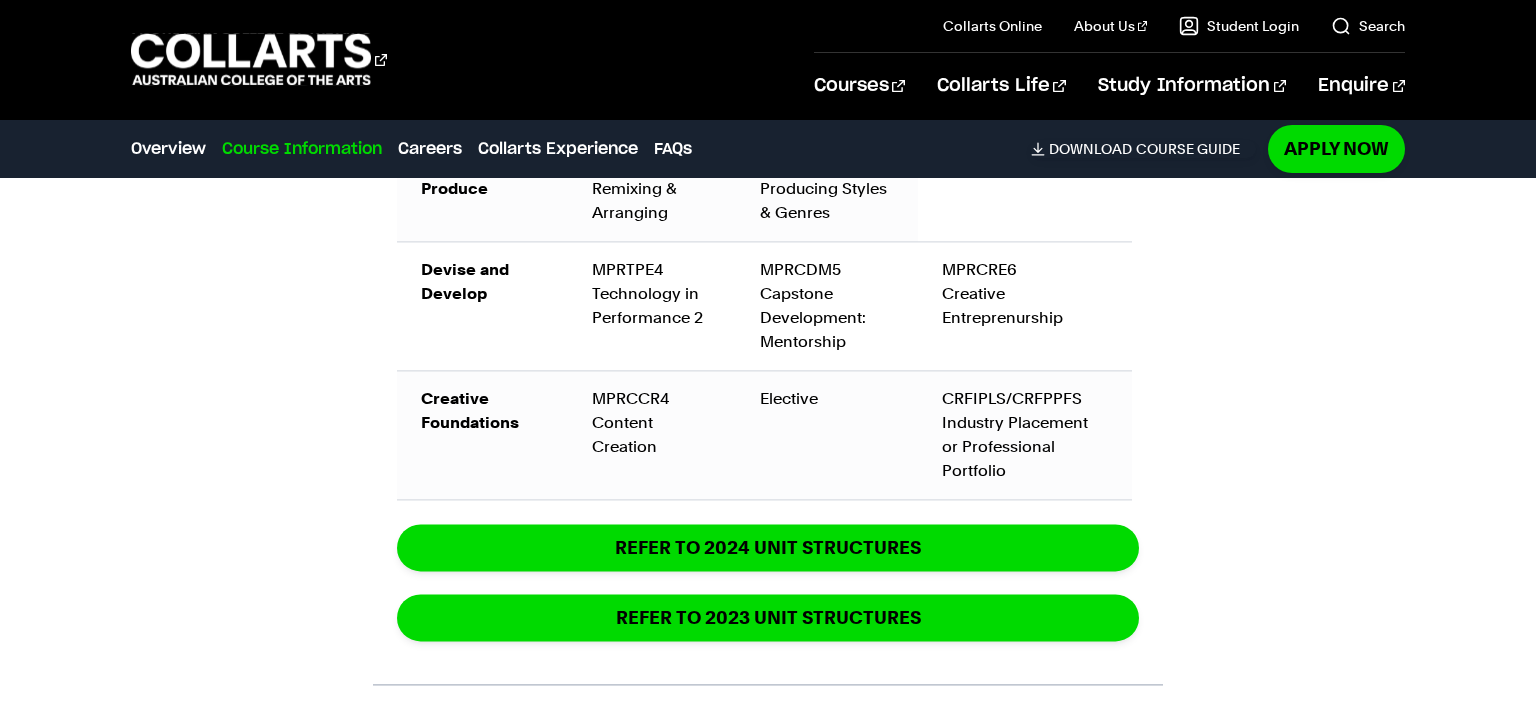 scroll, scrollTop: 3707, scrollLeft: 0, axis: vertical 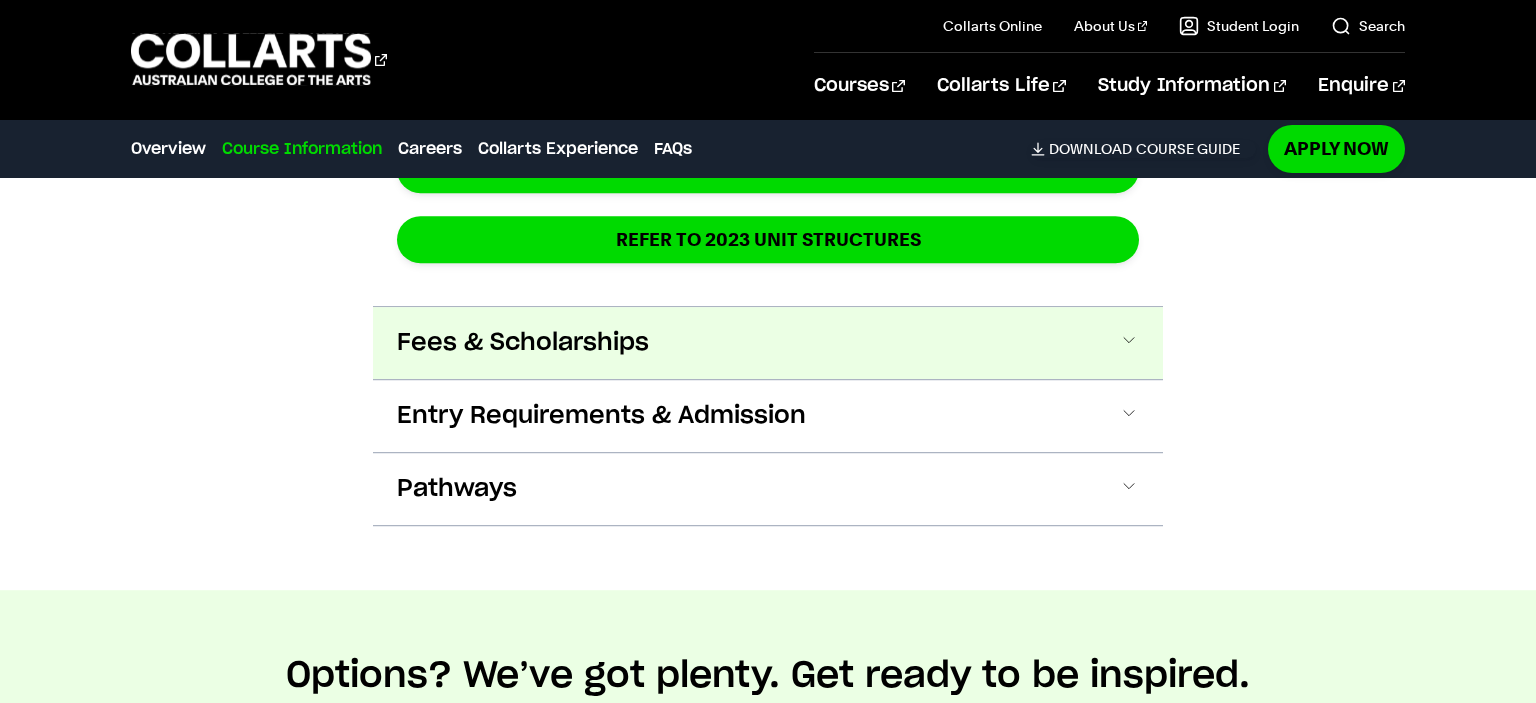 click on "Fees & Scholarships" at bounding box center [523, 343] 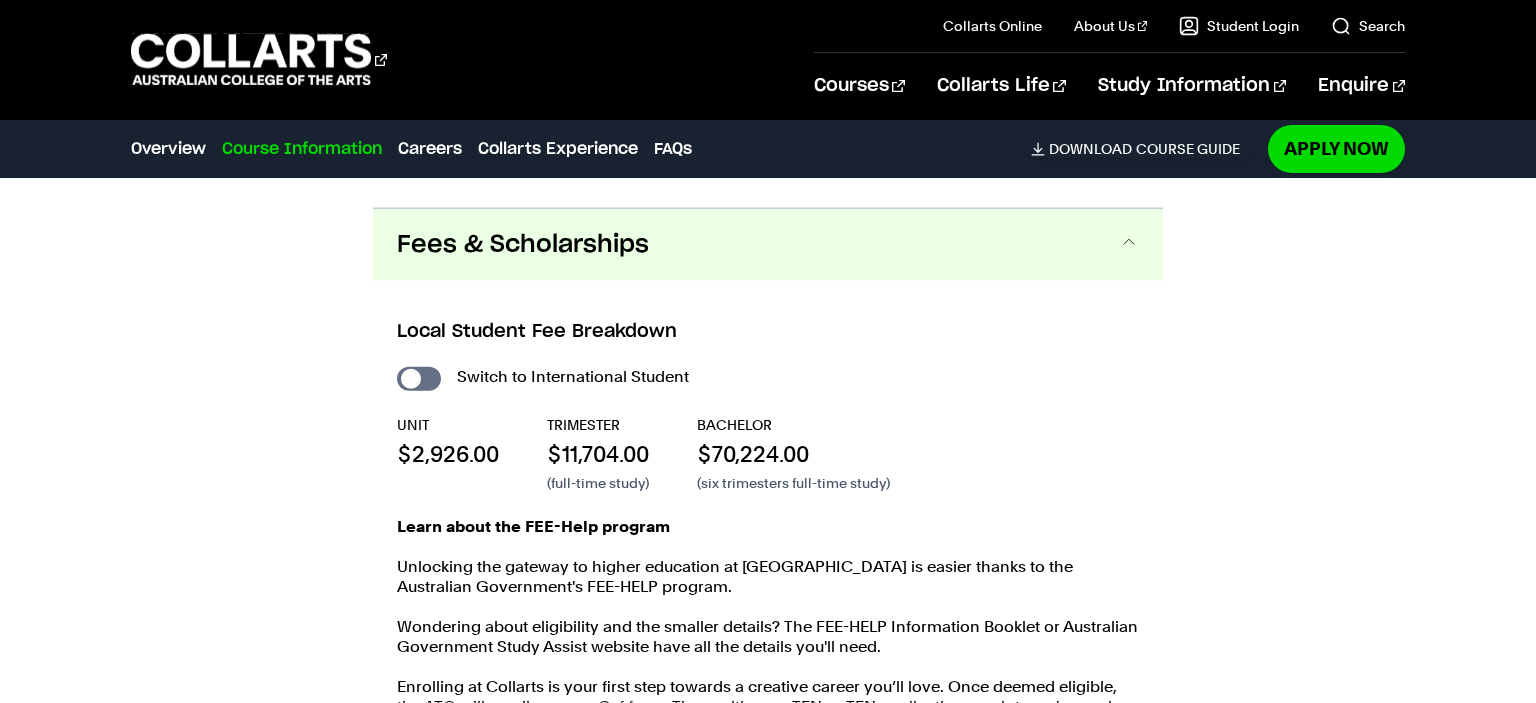 scroll, scrollTop: 4158, scrollLeft: 0, axis: vertical 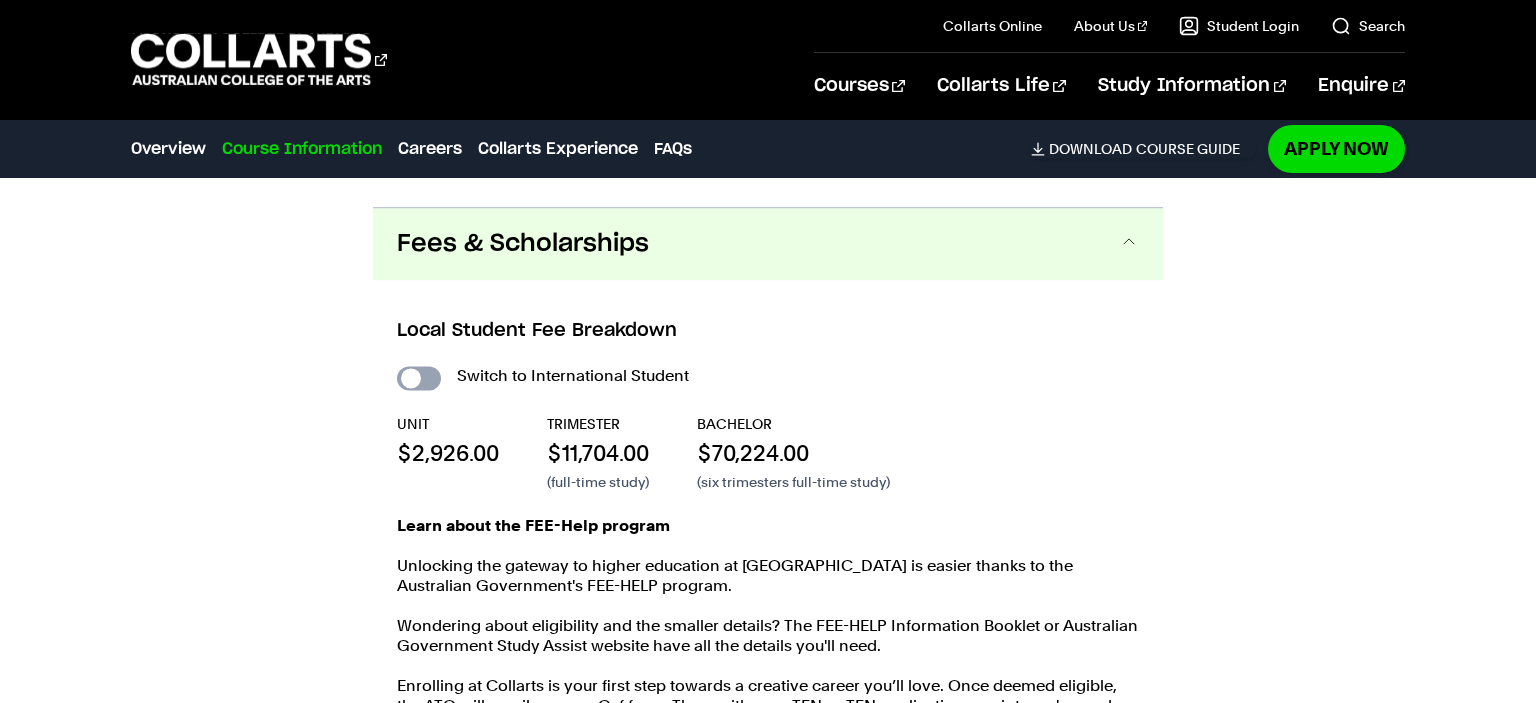 click on "International Student" at bounding box center (419, 378) 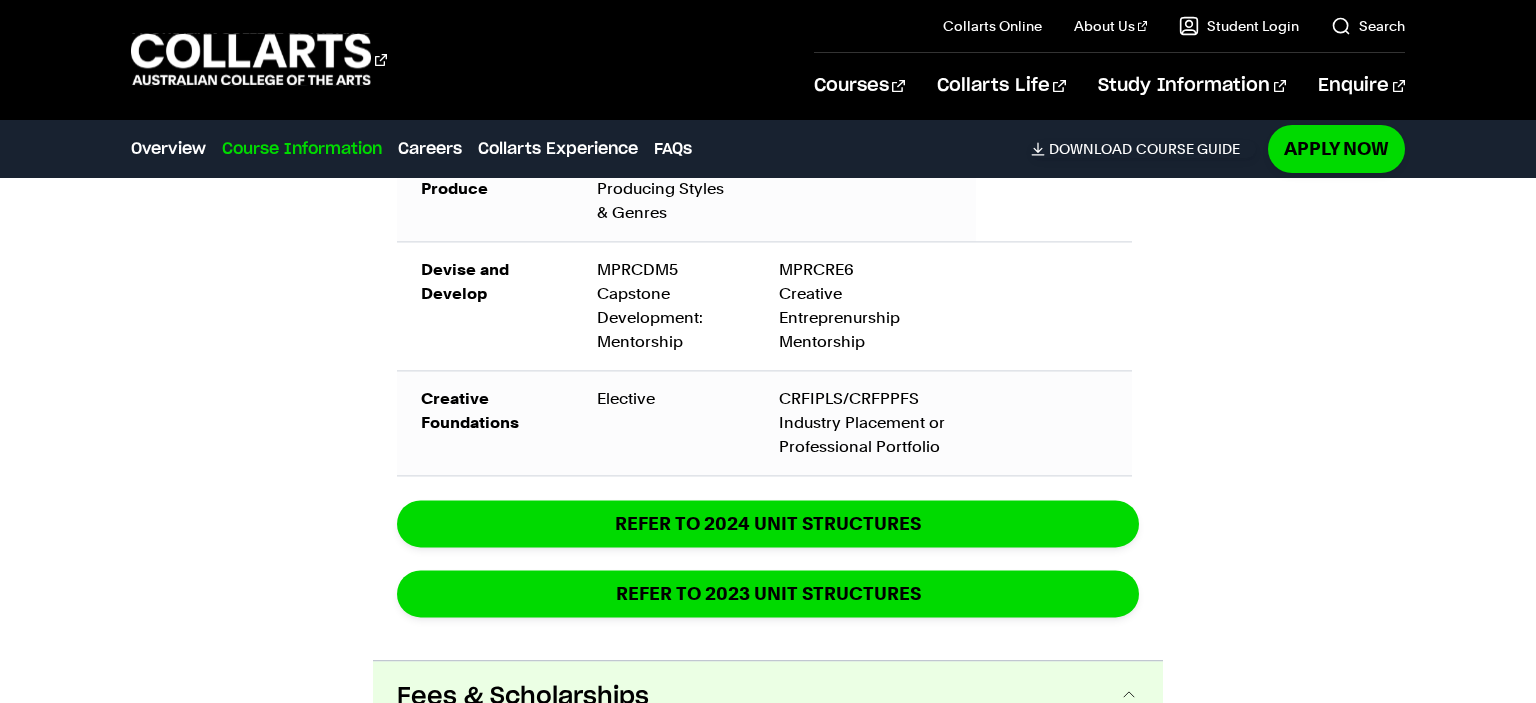 checkbox on "true" 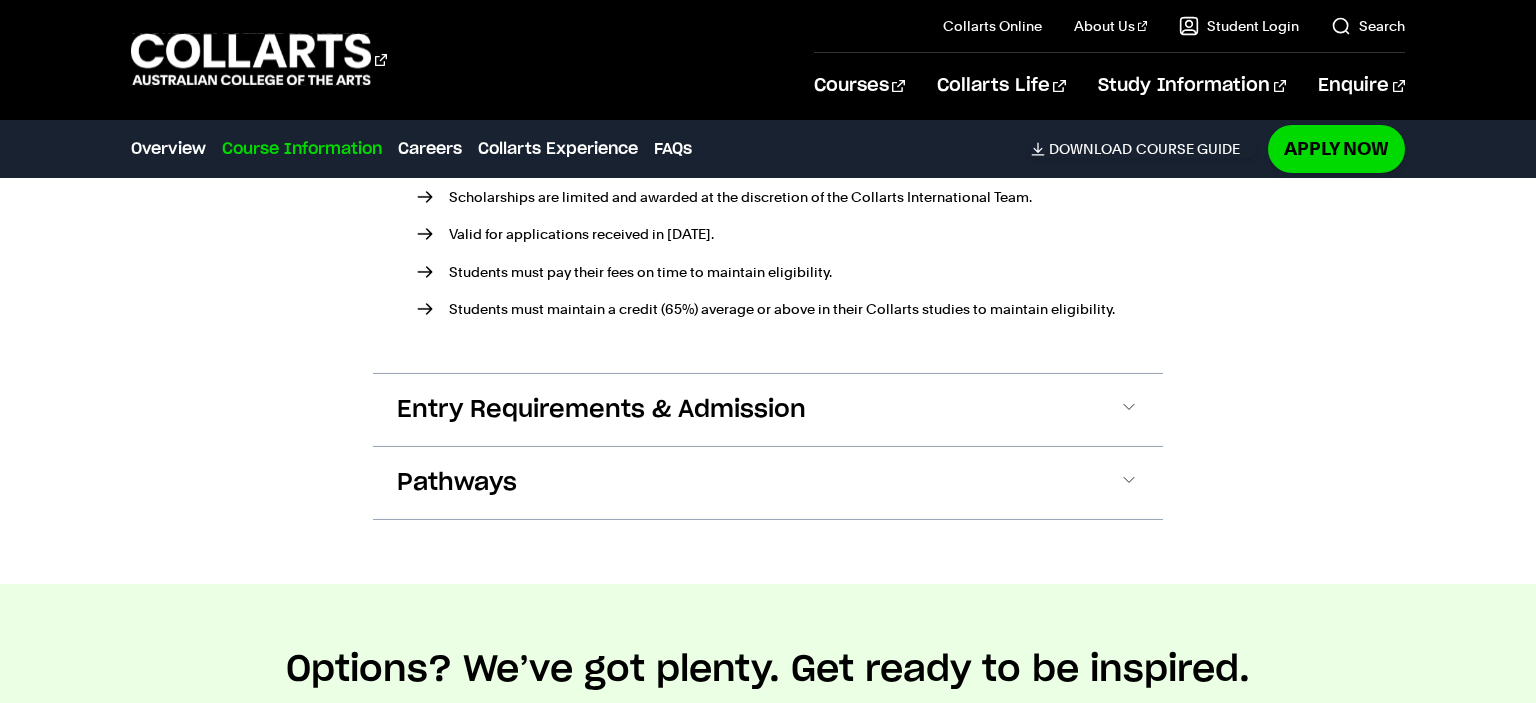 scroll, scrollTop: 5355, scrollLeft: 0, axis: vertical 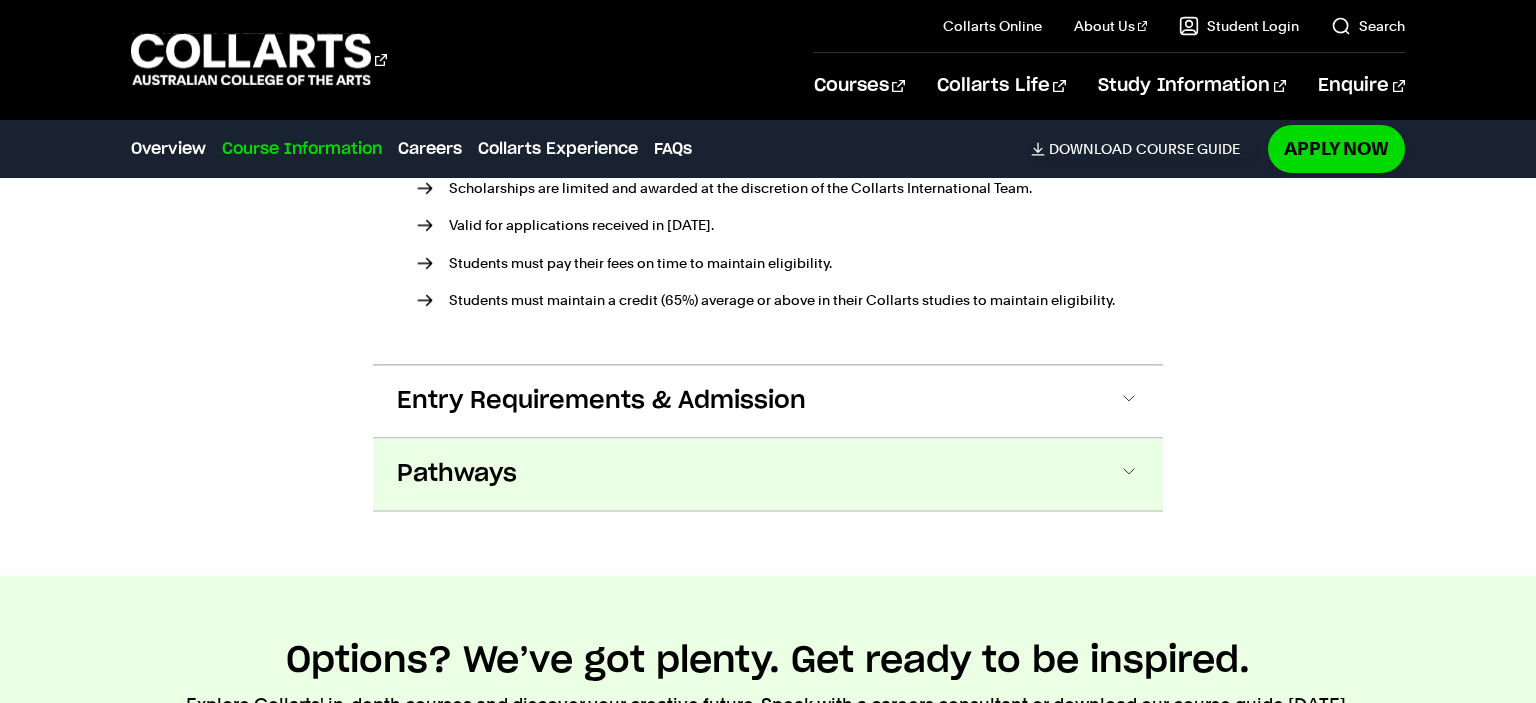 click on "Pathways" at bounding box center (0, 0) 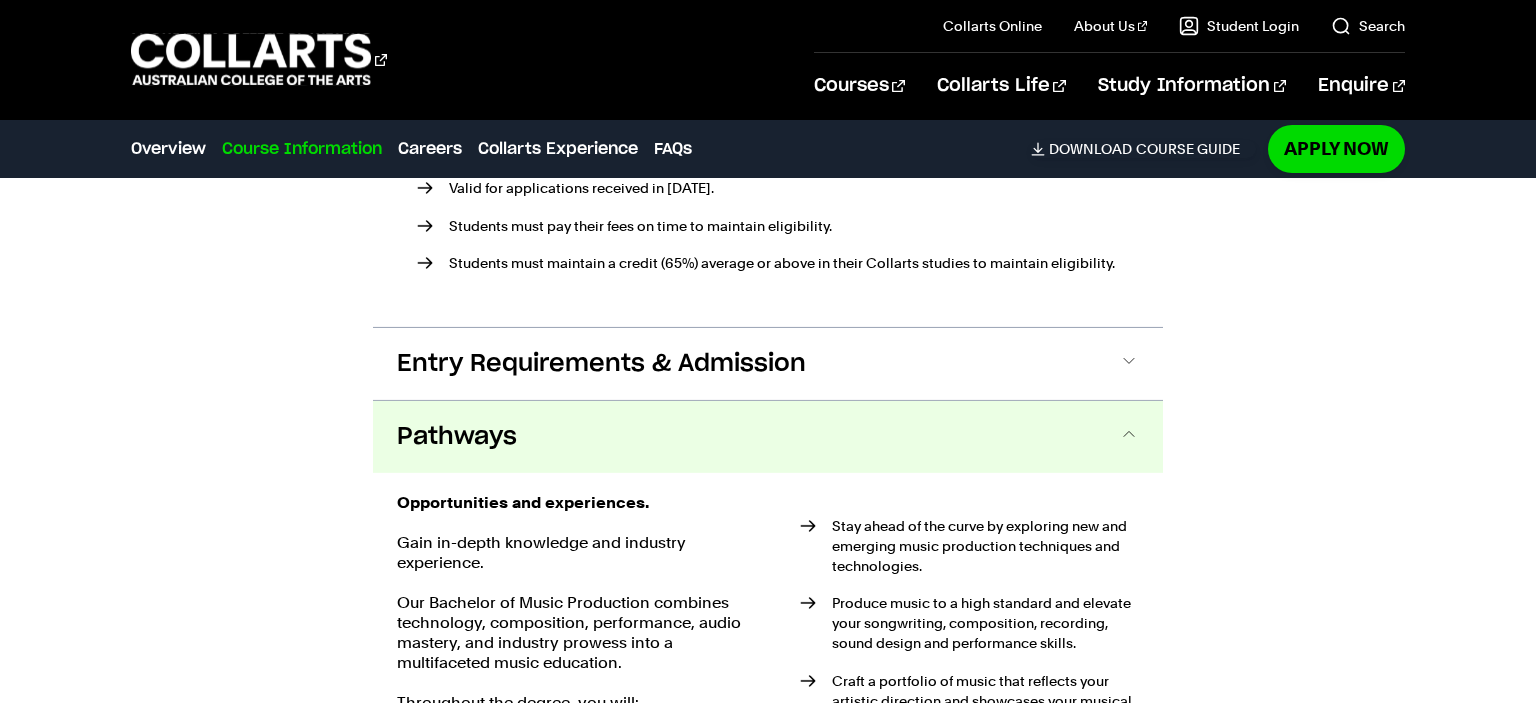 scroll, scrollTop: 5391, scrollLeft: 0, axis: vertical 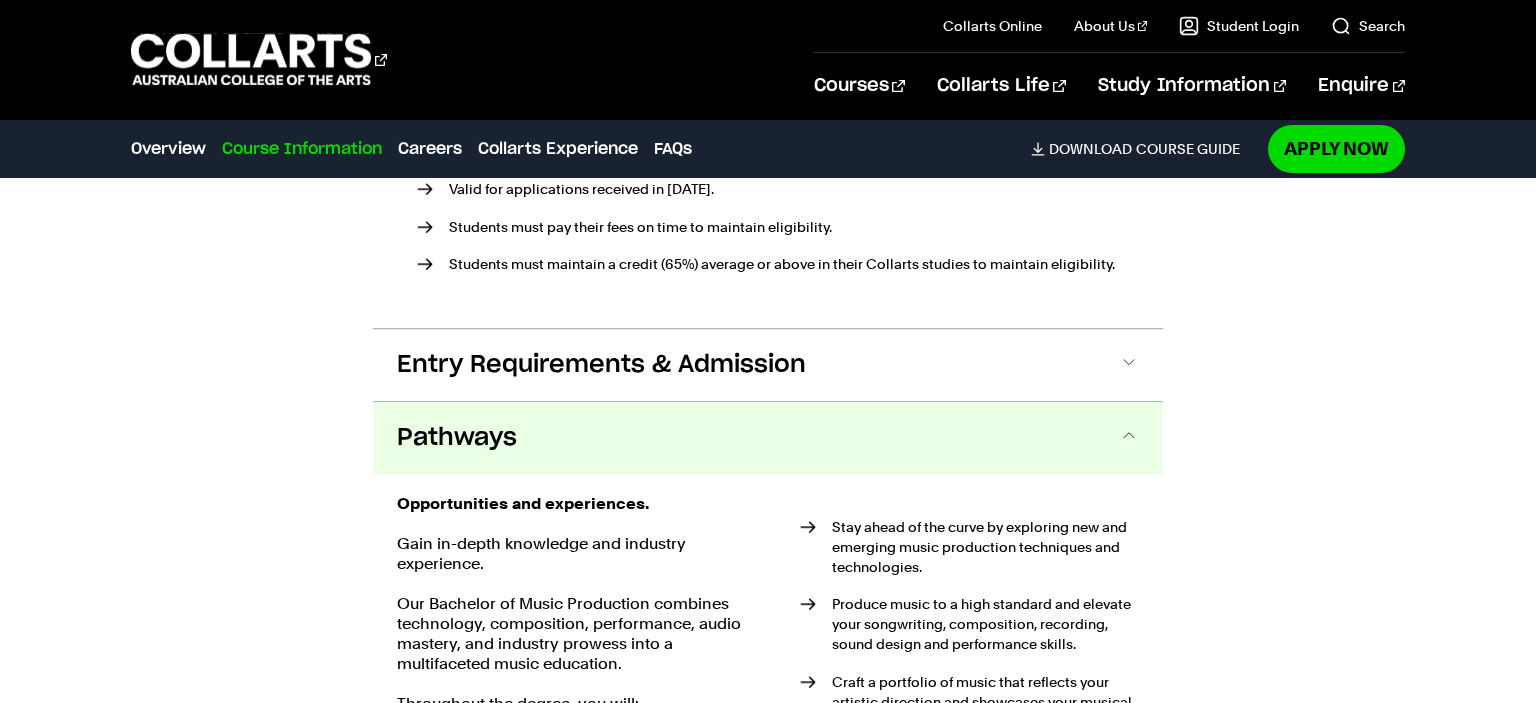 click on "Pathways" at bounding box center [768, 438] 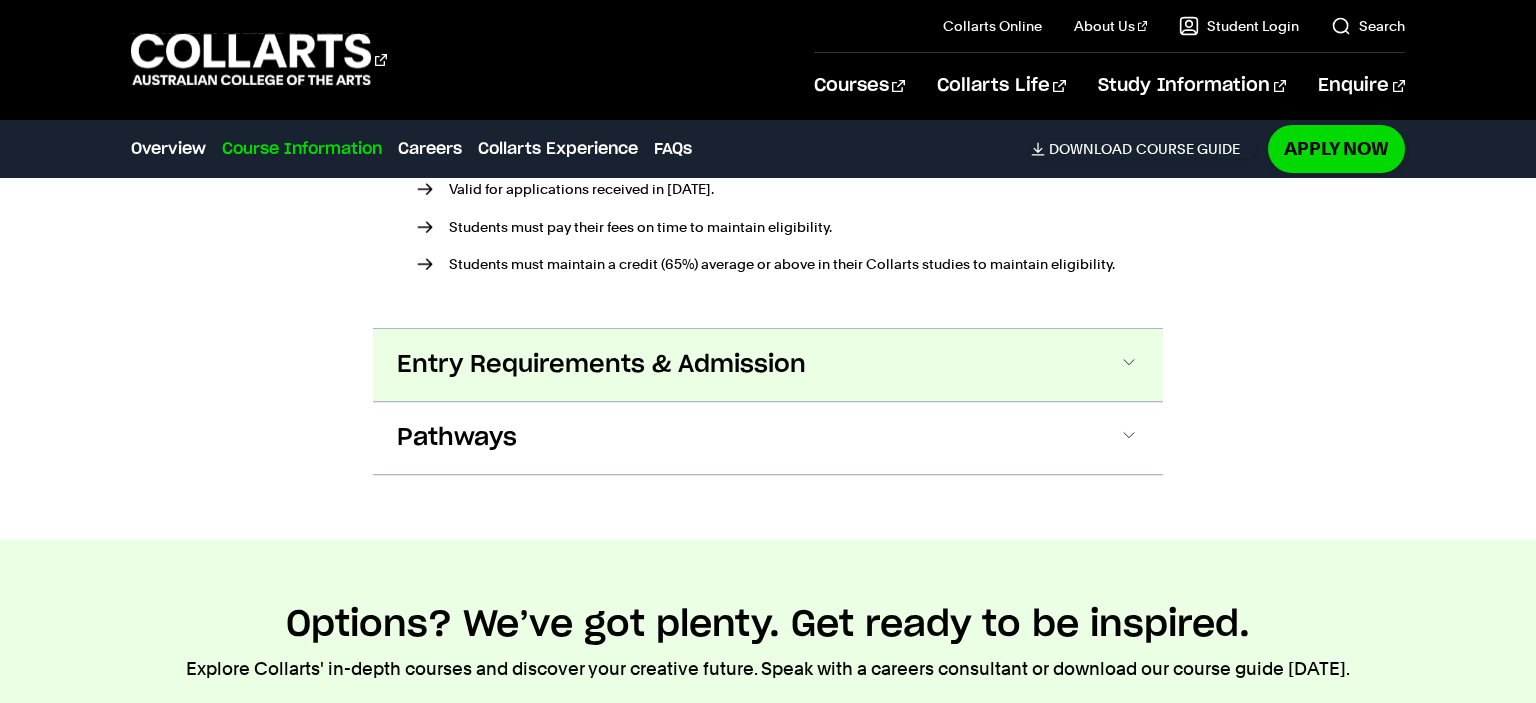 click on "Entry Requirements & Admission" at bounding box center (0, 0) 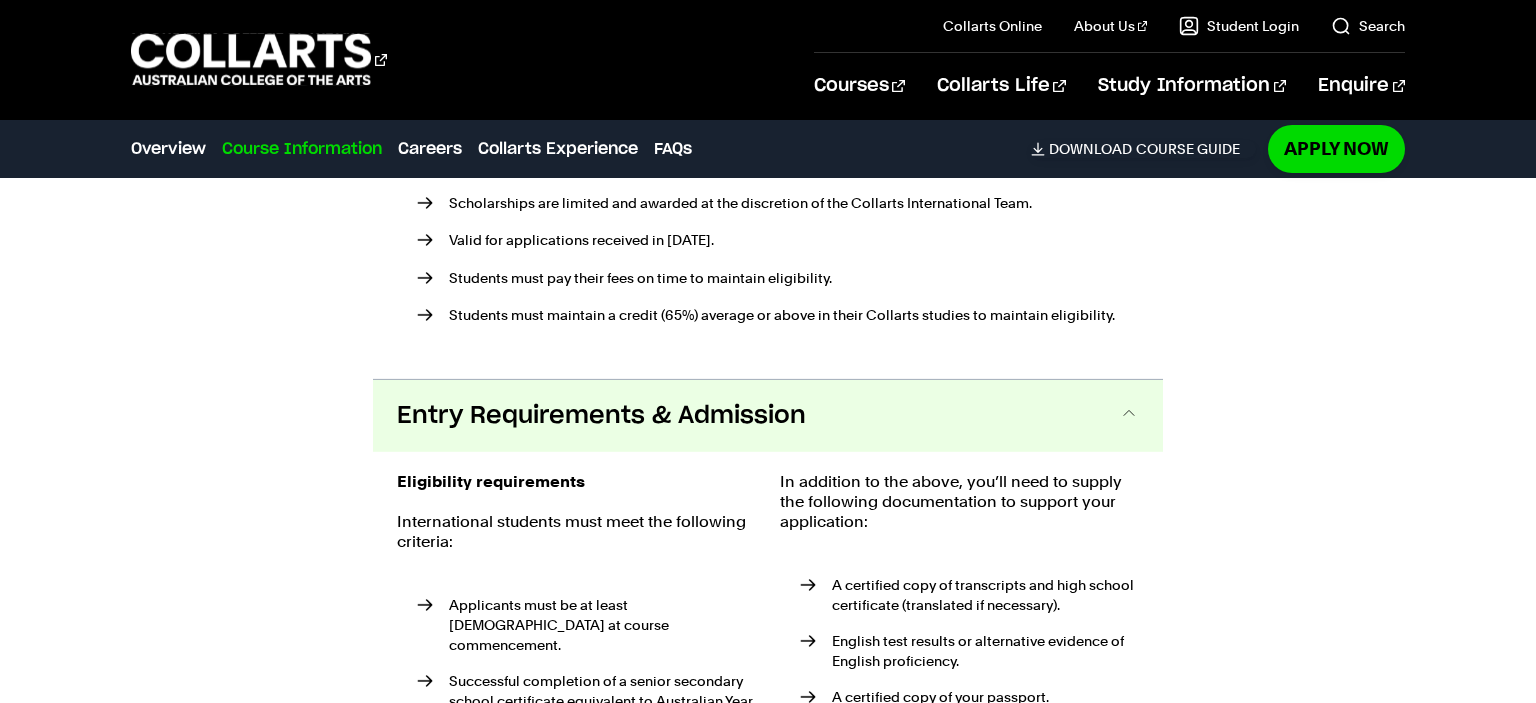 scroll, scrollTop: 5324, scrollLeft: 0, axis: vertical 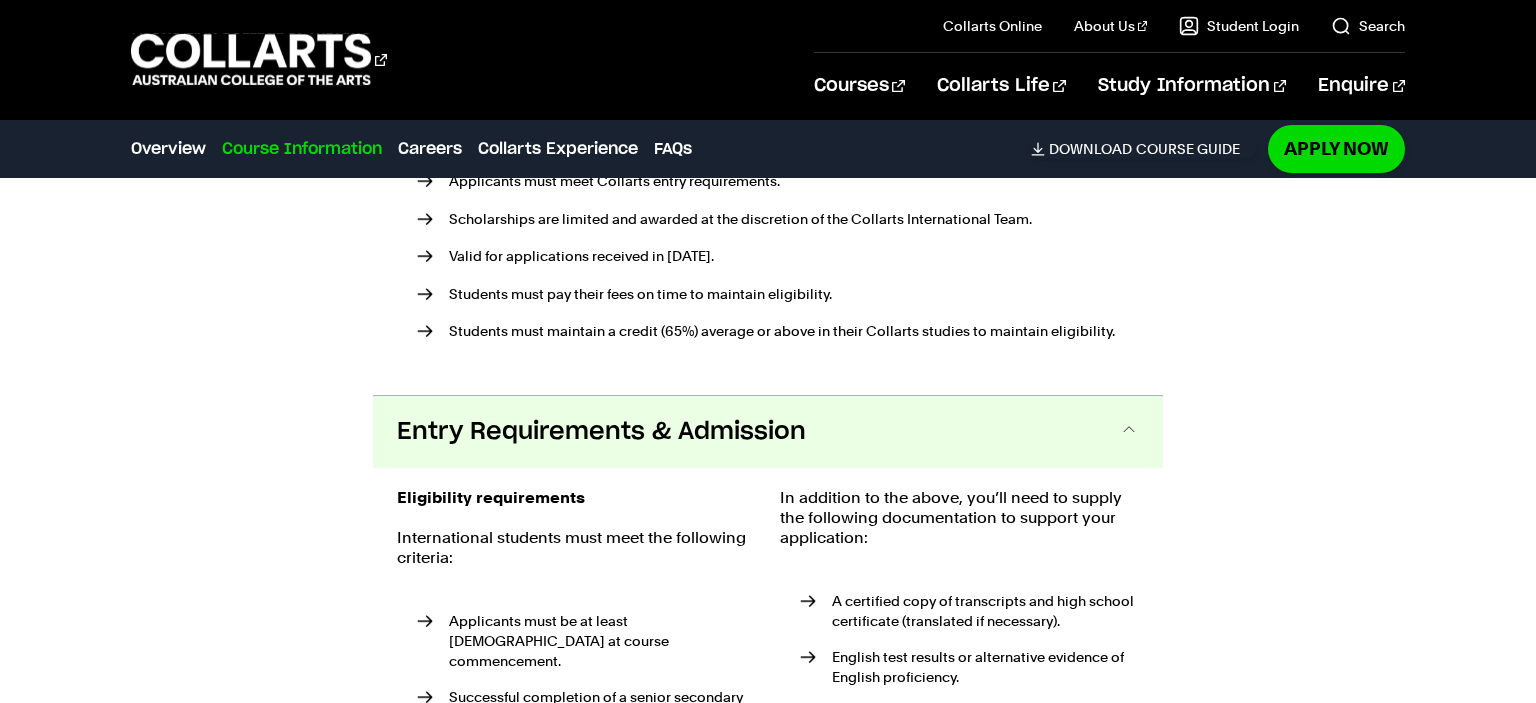 click on "Entry Requirements & Admission" at bounding box center [768, 432] 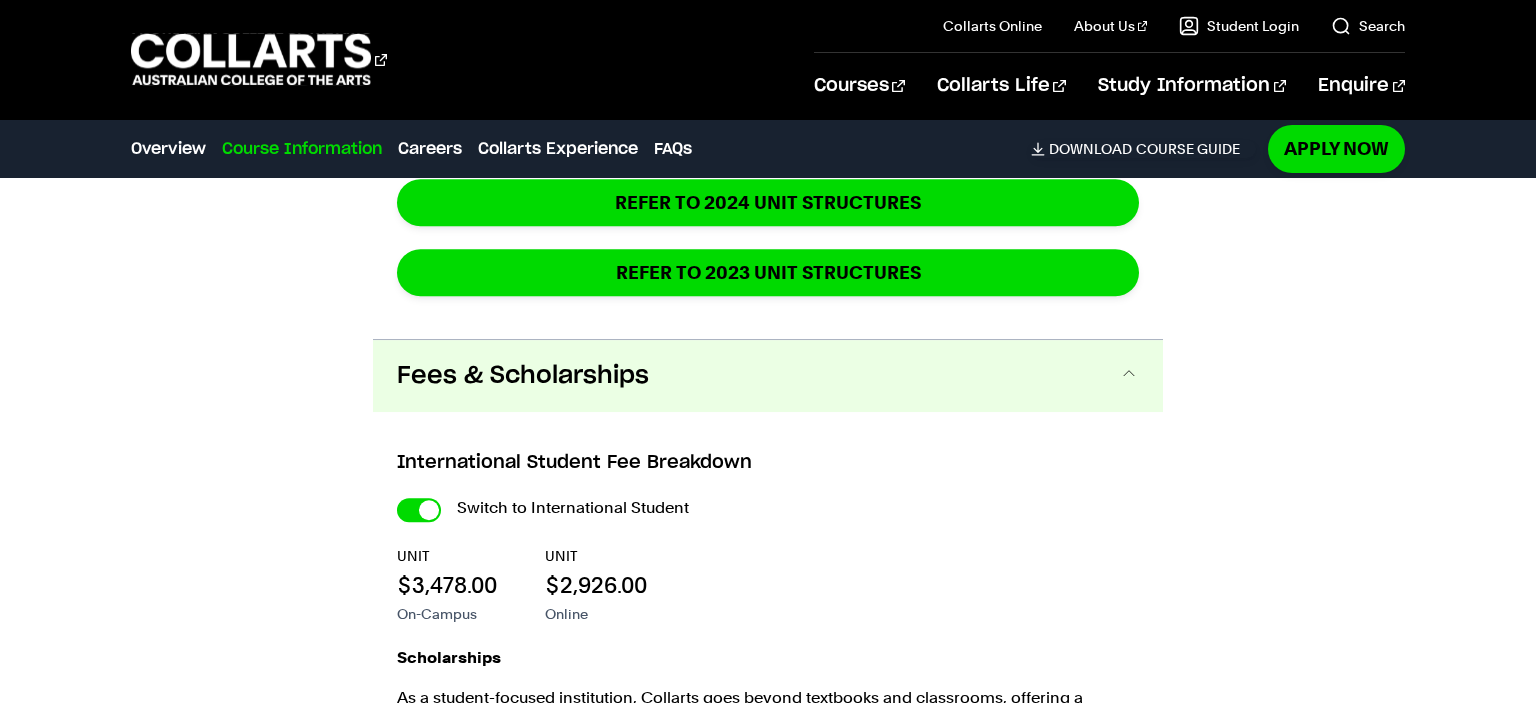 scroll, scrollTop: 4444, scrollLeft: 0, axis: vertical 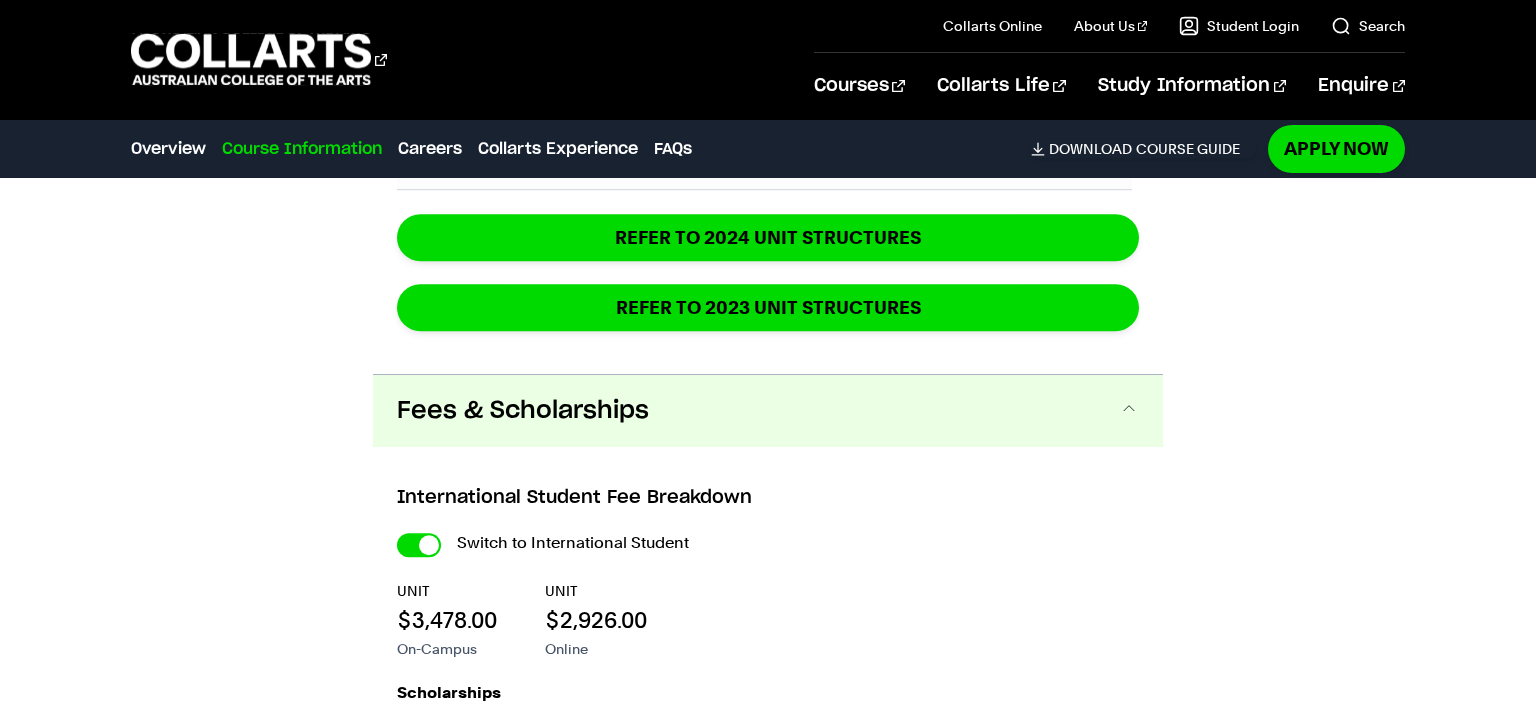 click on "Fees & Scholarships" at bounding box center (0, 0) 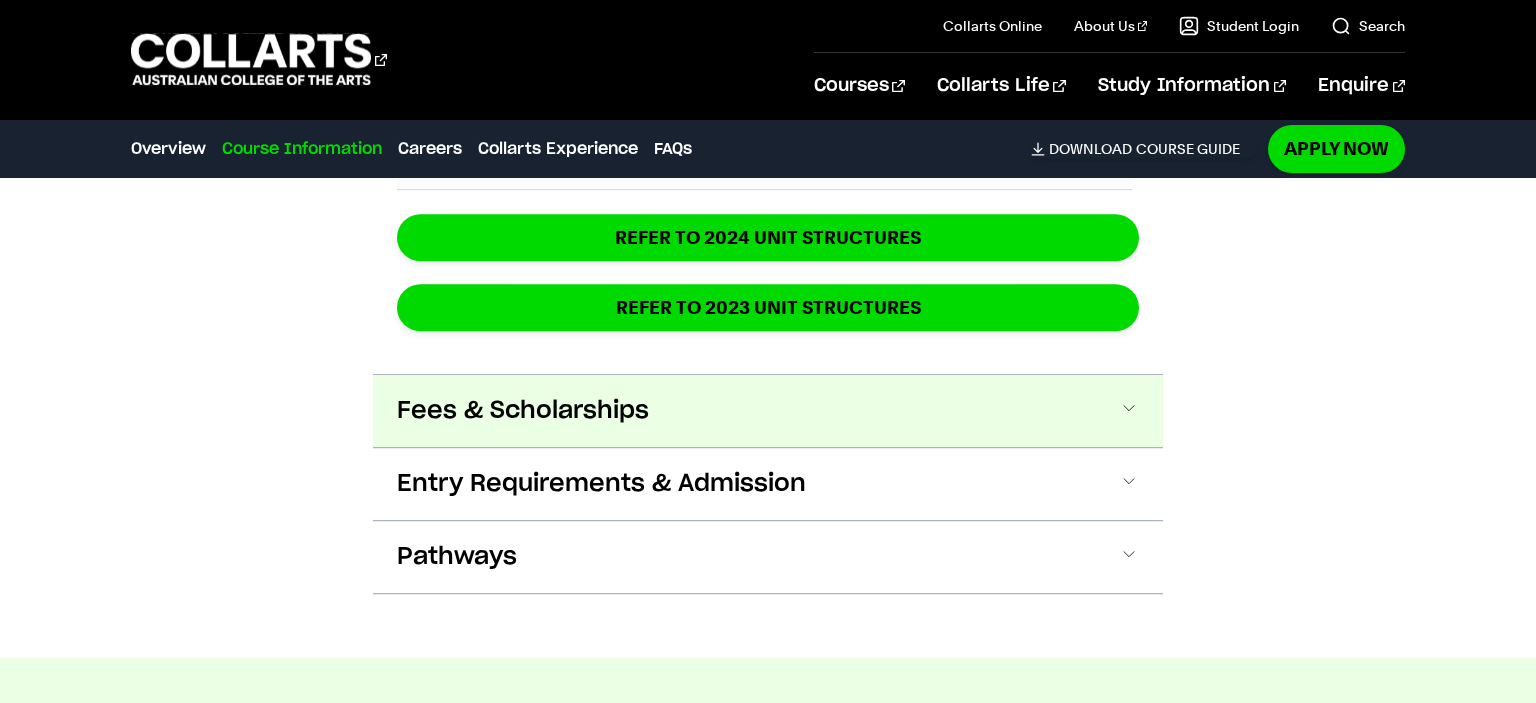 click on "Fees & Scholarships" at bounding box center [0, 0] 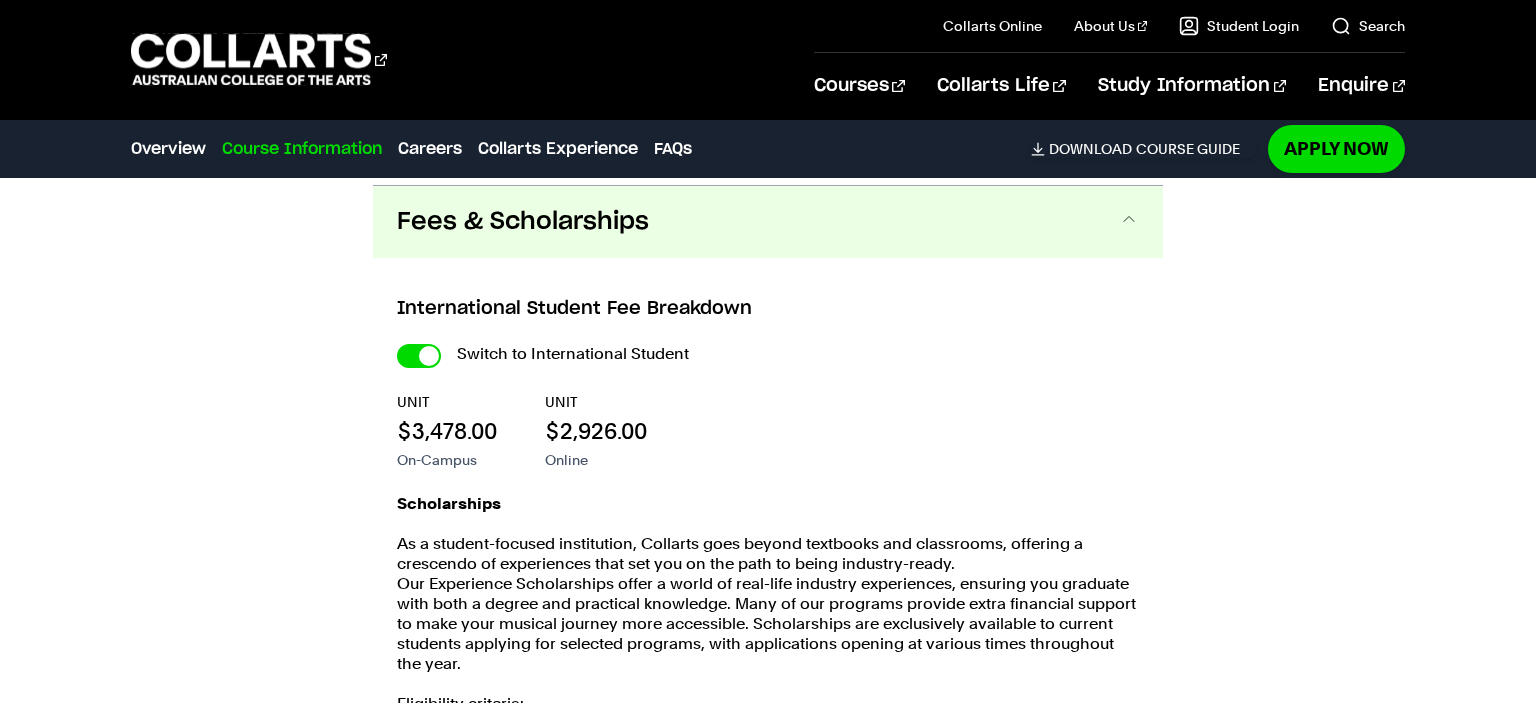scroll, scrollTop: 4634, scrollLeft: 0, axis: vertical 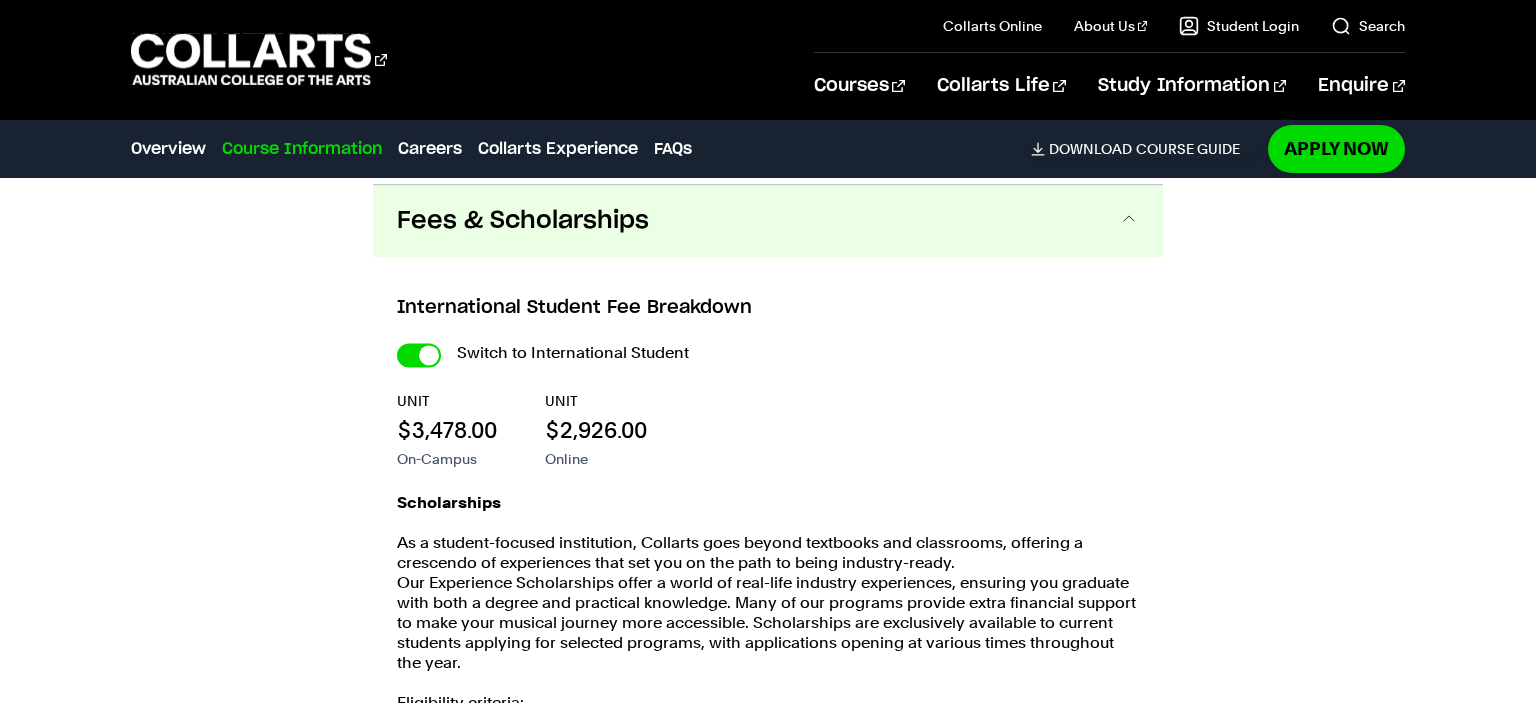 click on "Fees & Scholarships" at bounding box center [0, 0] 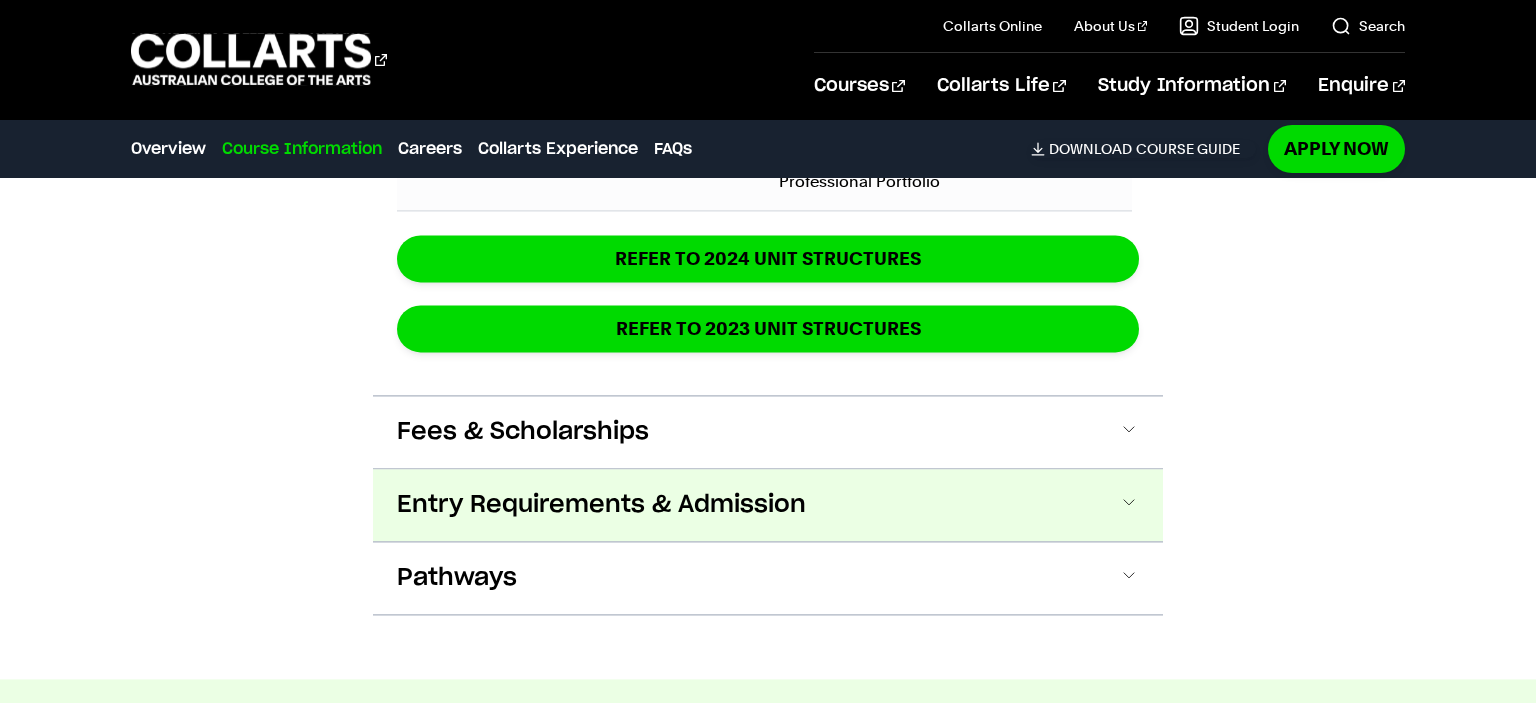 scroll, scrollTop: 4634, scrollLeft: 0, axis: vertical 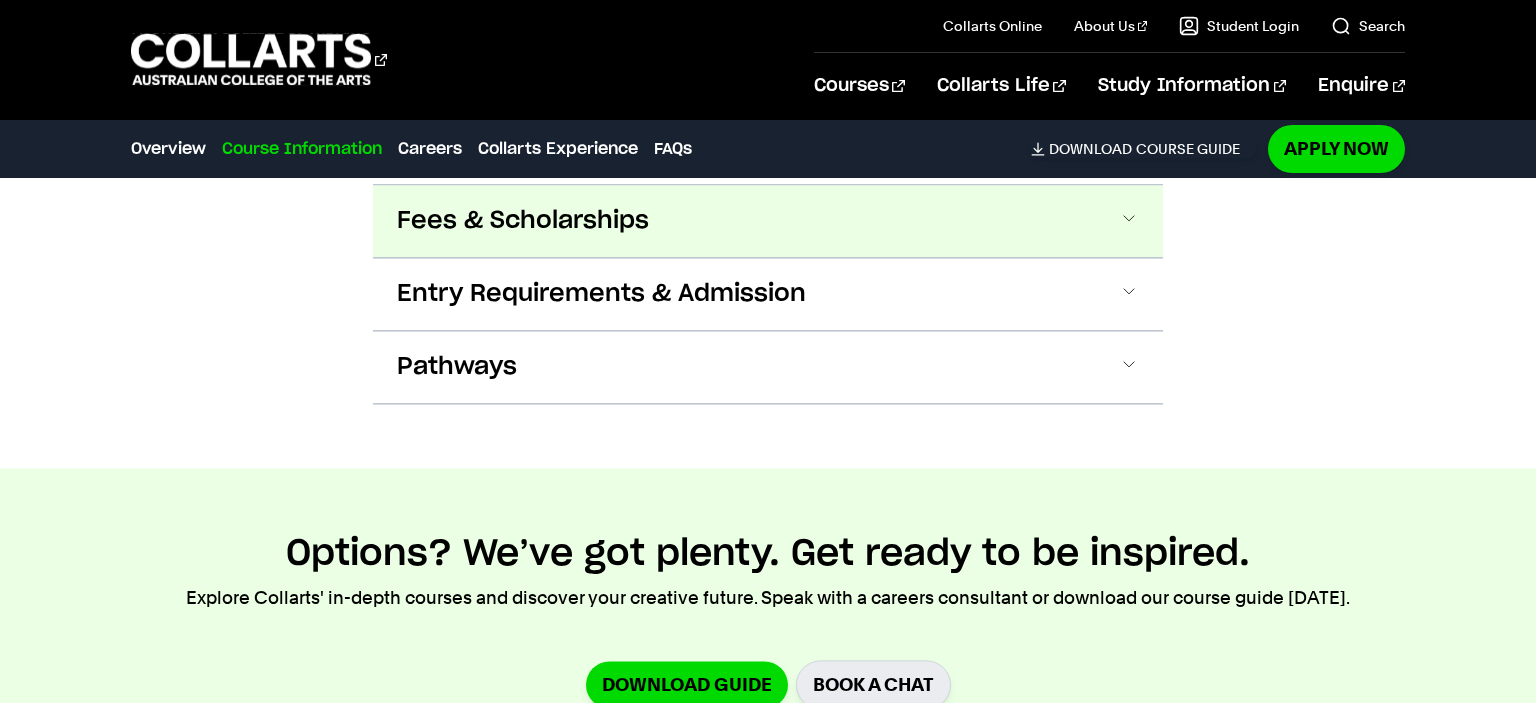 click on "Fees & Scholarships" at bounding box center (0, 0) 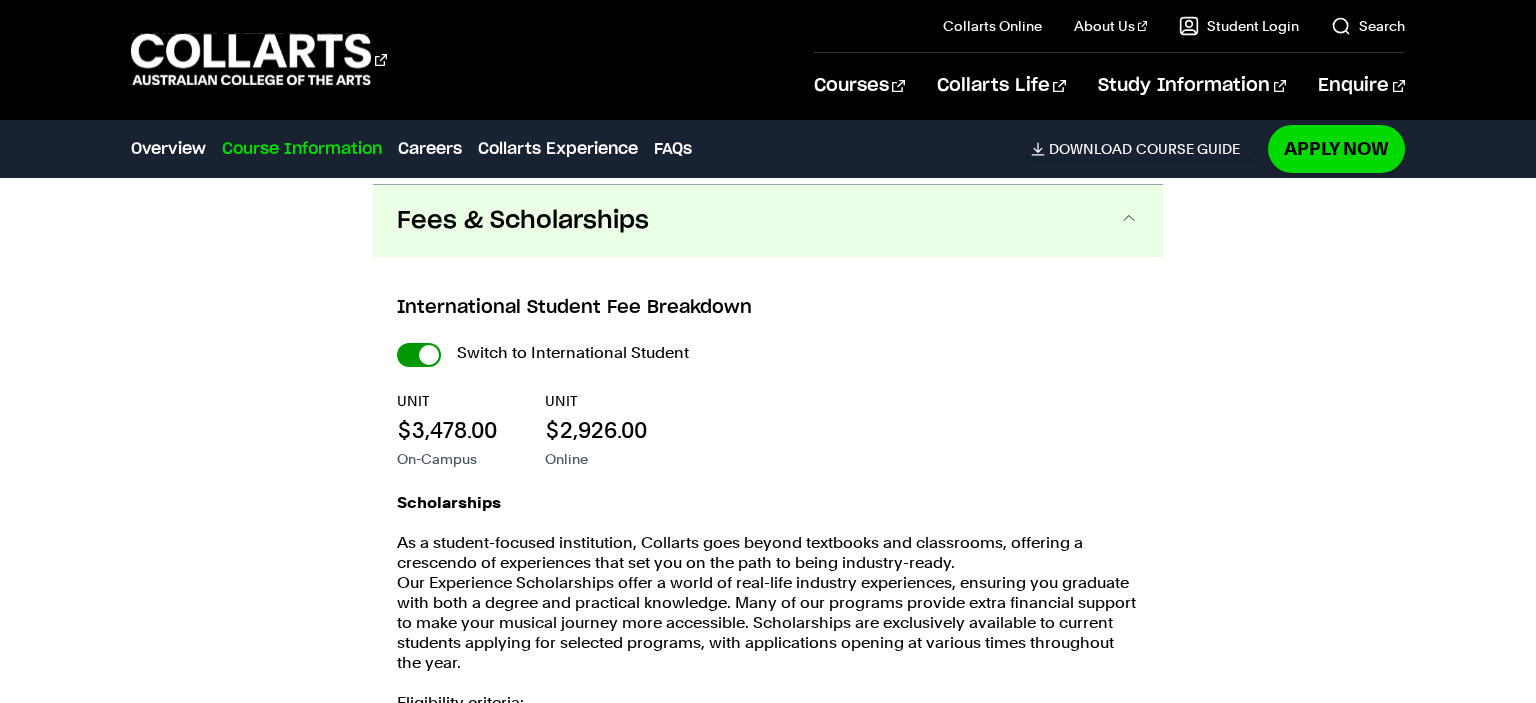 click on "International Student" at bounding box center (0, 0) 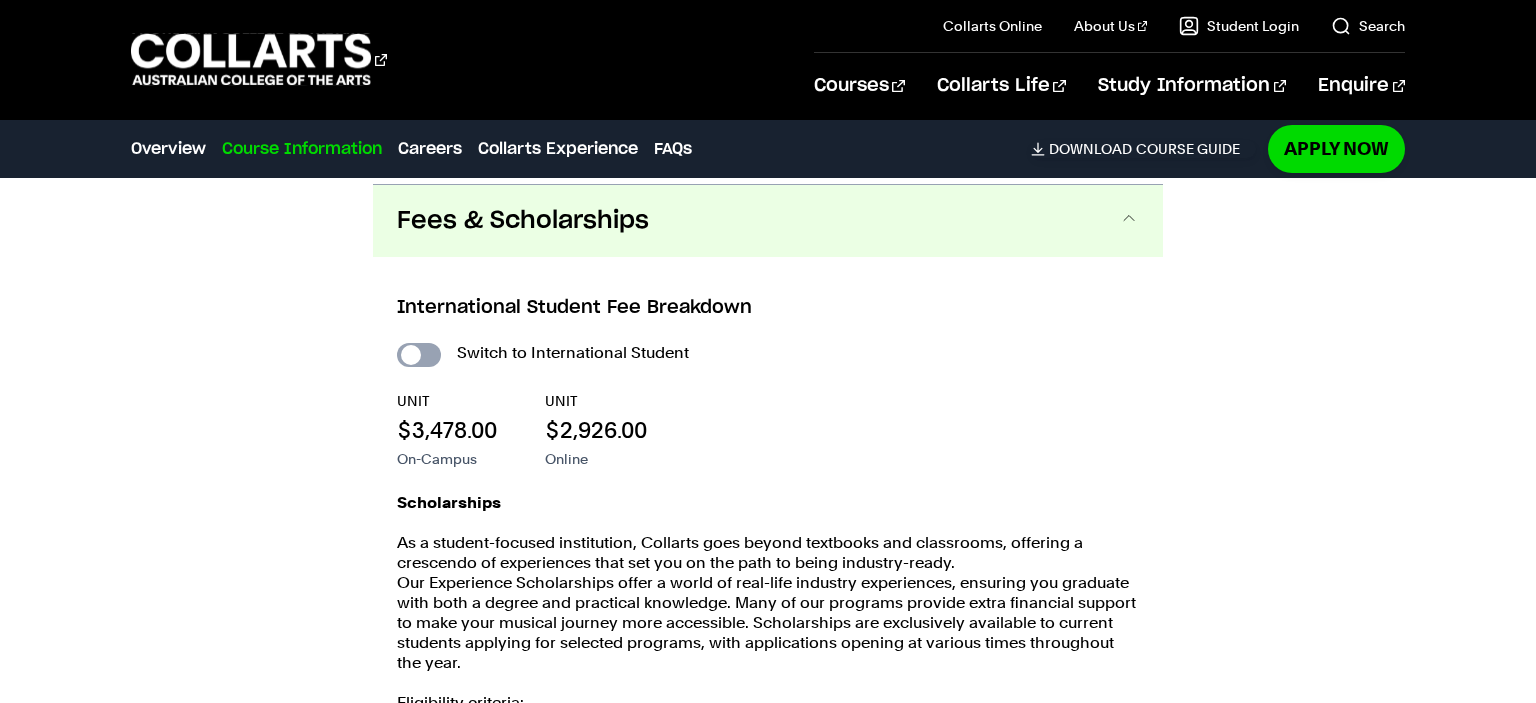checkbox on "false" 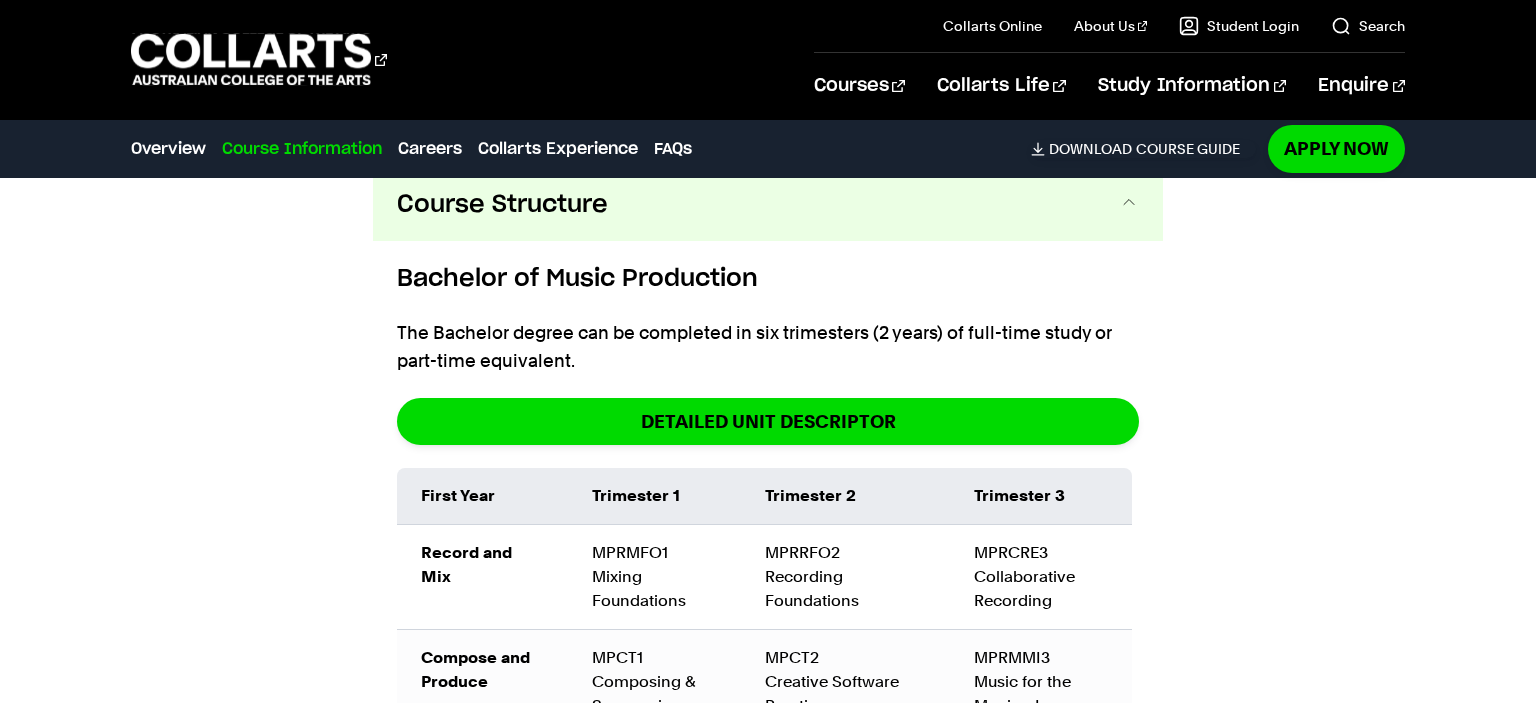 scroll, scrollTop: 2768, scrollLeft: 0, axis: vertical 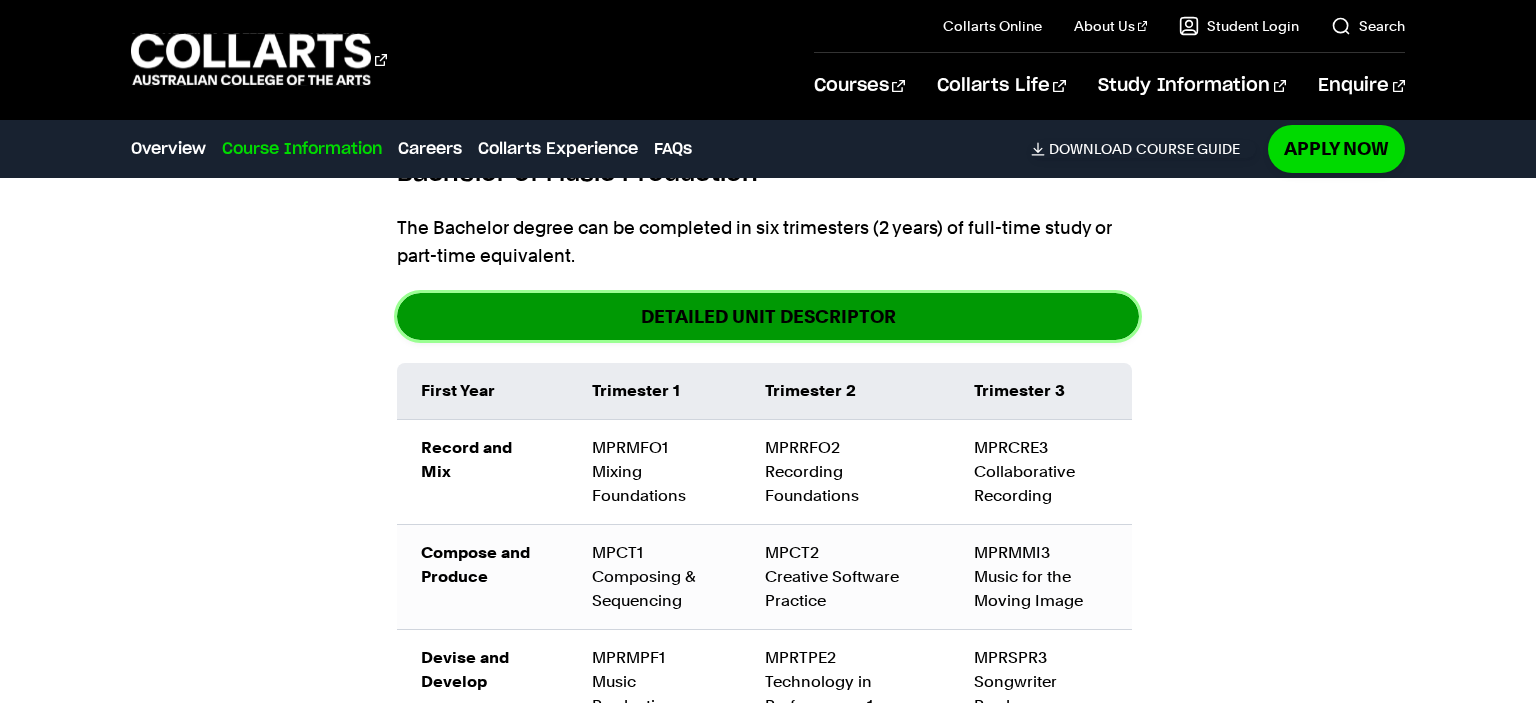 click on "DETAILED UNIT DESCRIPTOR" at bounding box center [768, 316] 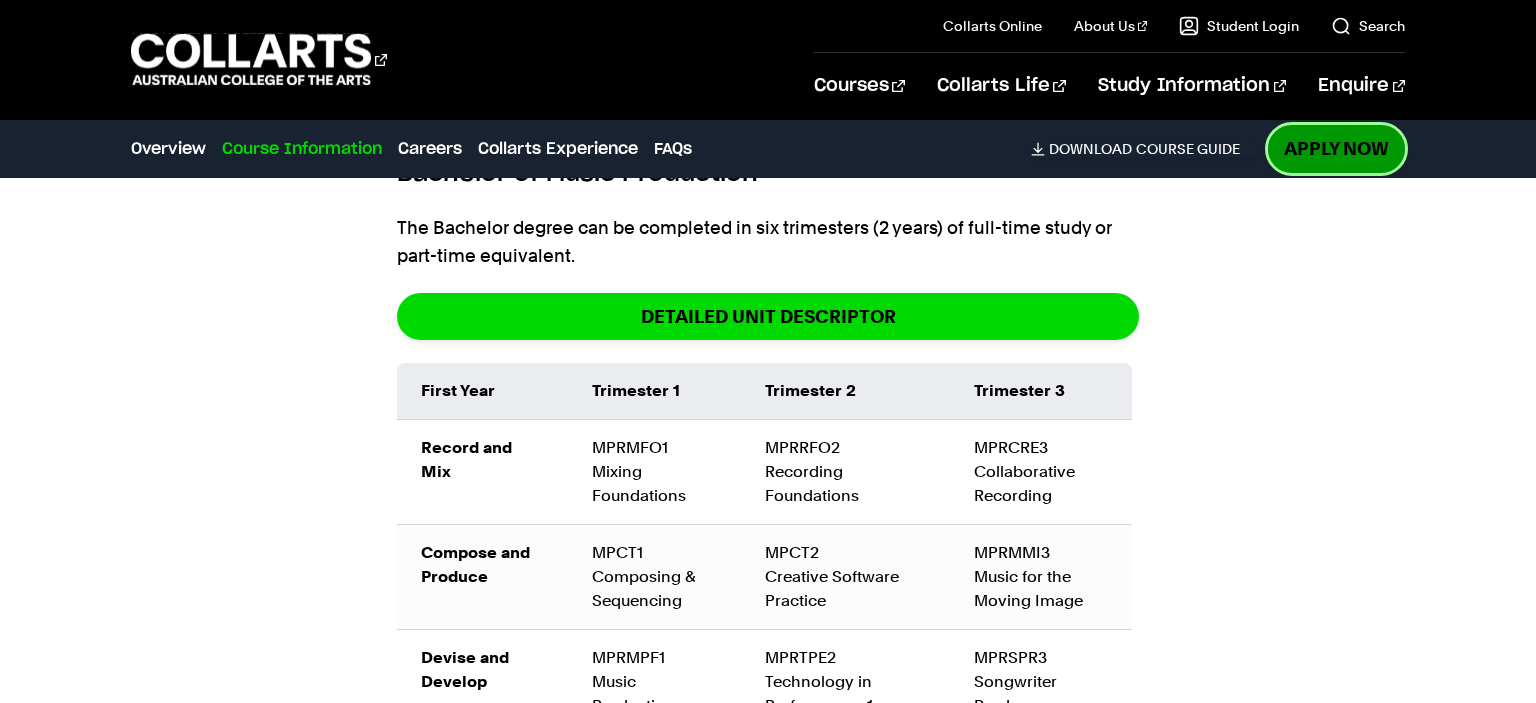 click on "Apply Now" at bounding box center (1336, 148) 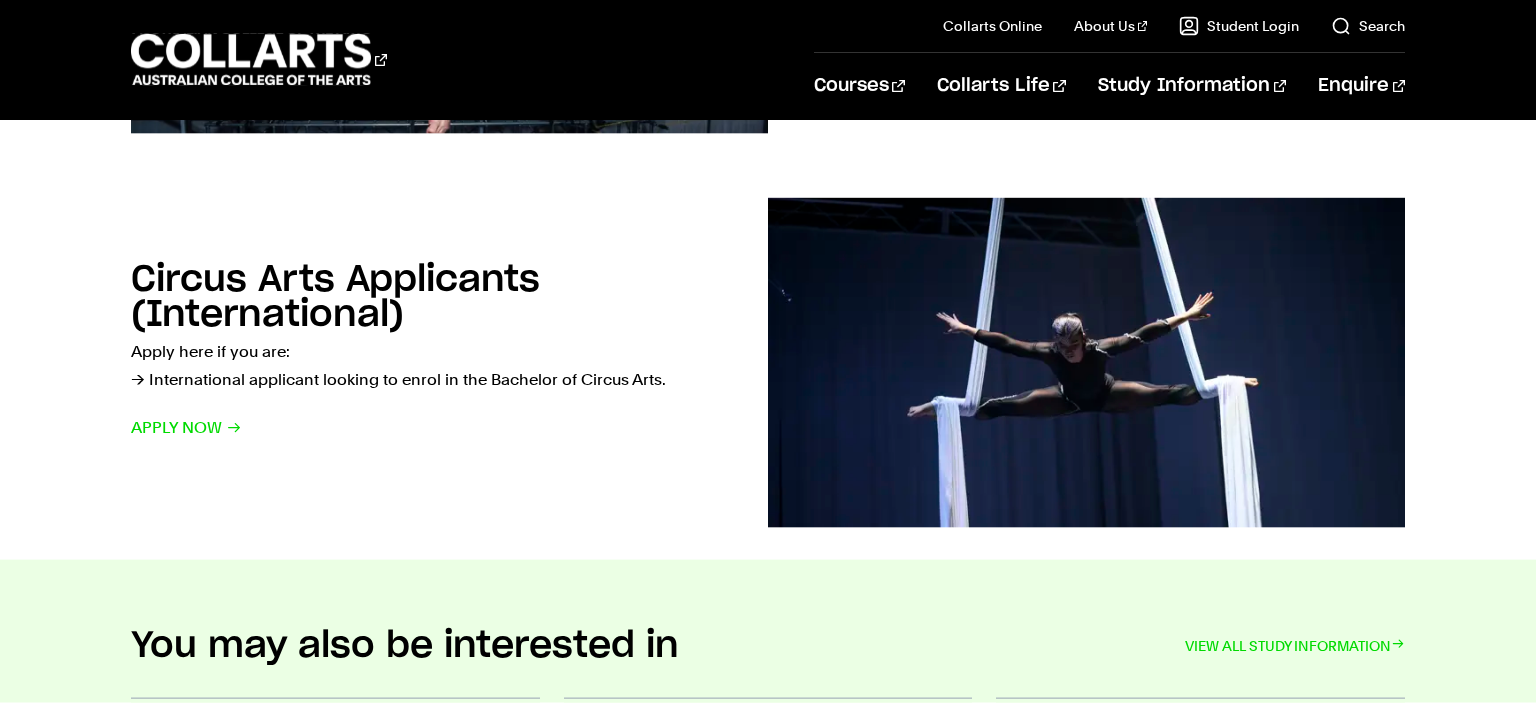 scroll, scrollTop: 1478, scrollLeft: 0, axis: vertical 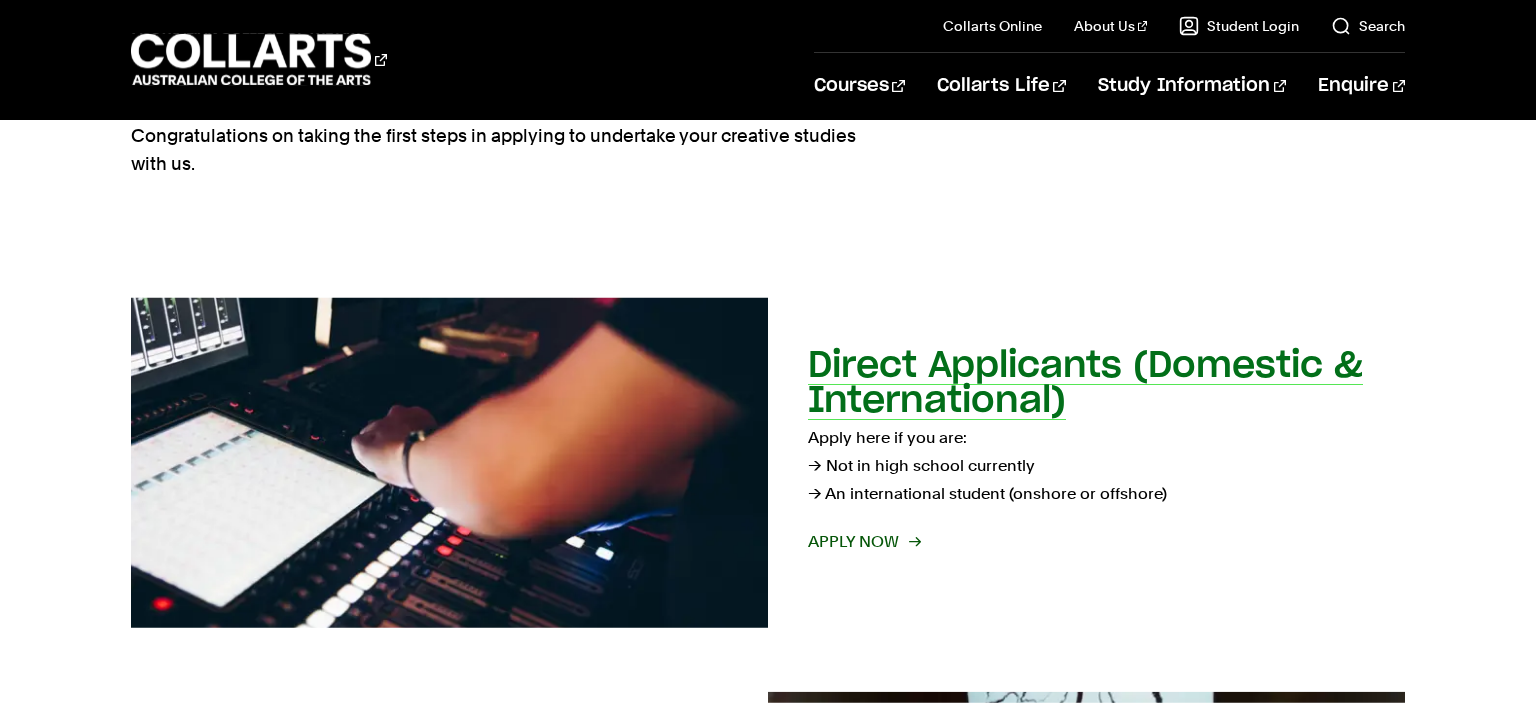 click on "Direct Applicants (Domestic & International)
Apply here if you are: → Not in high school currently → An international student (onshore or offshore)
Apply now" at bounding box center (1106, 463) 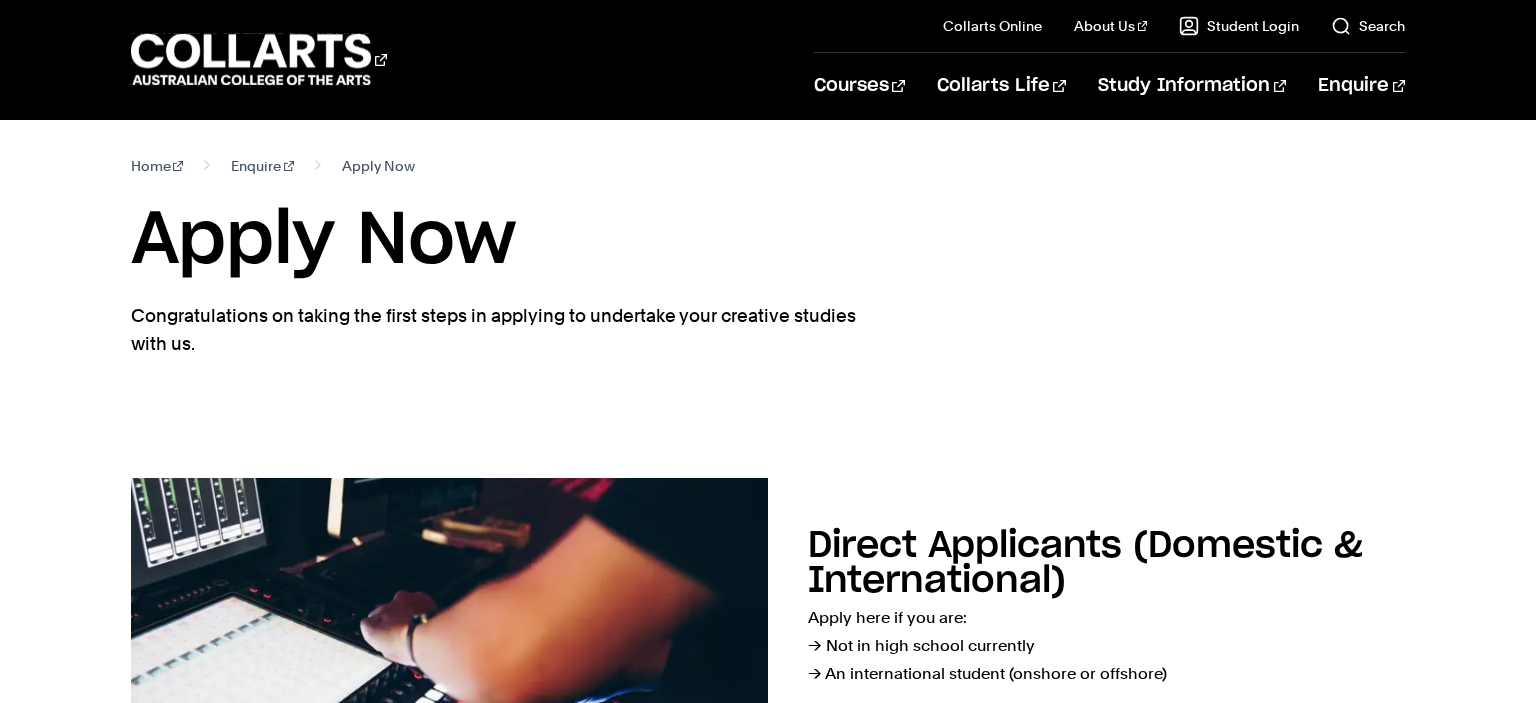scroll, scrollTop: 180, scrollLeft: 0, axis: vertical 